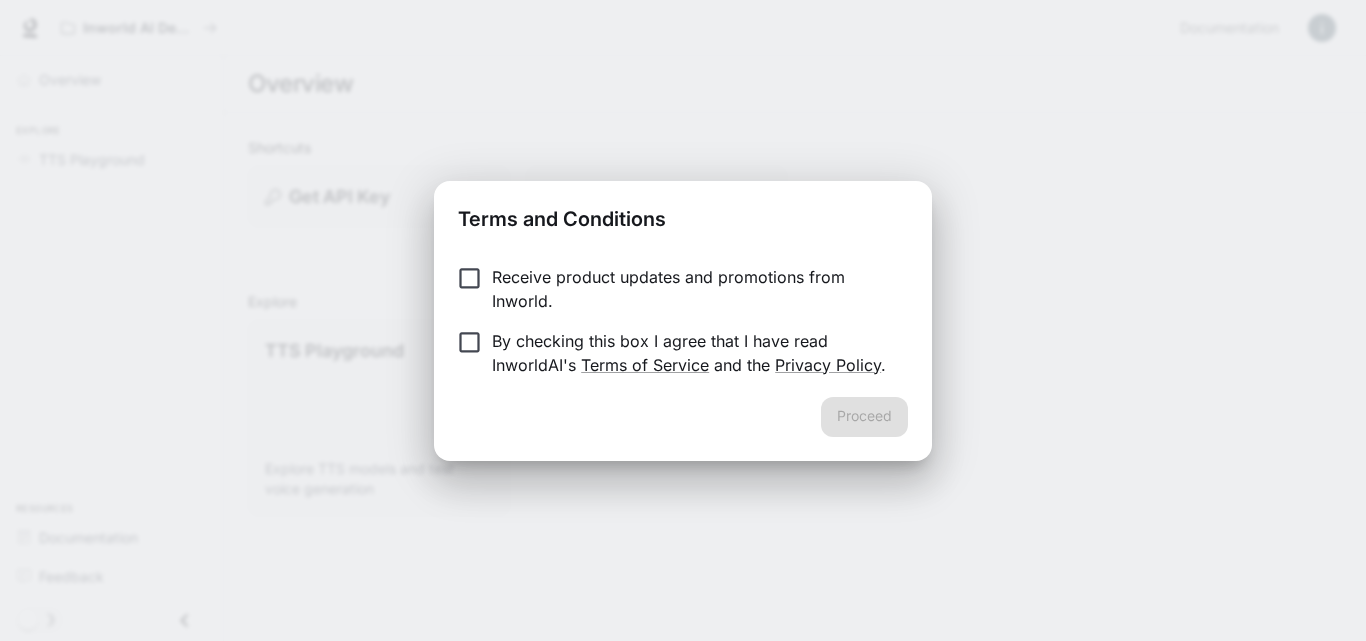 scroll, scrollTop: 0, scrollLeft: 0, axis: both 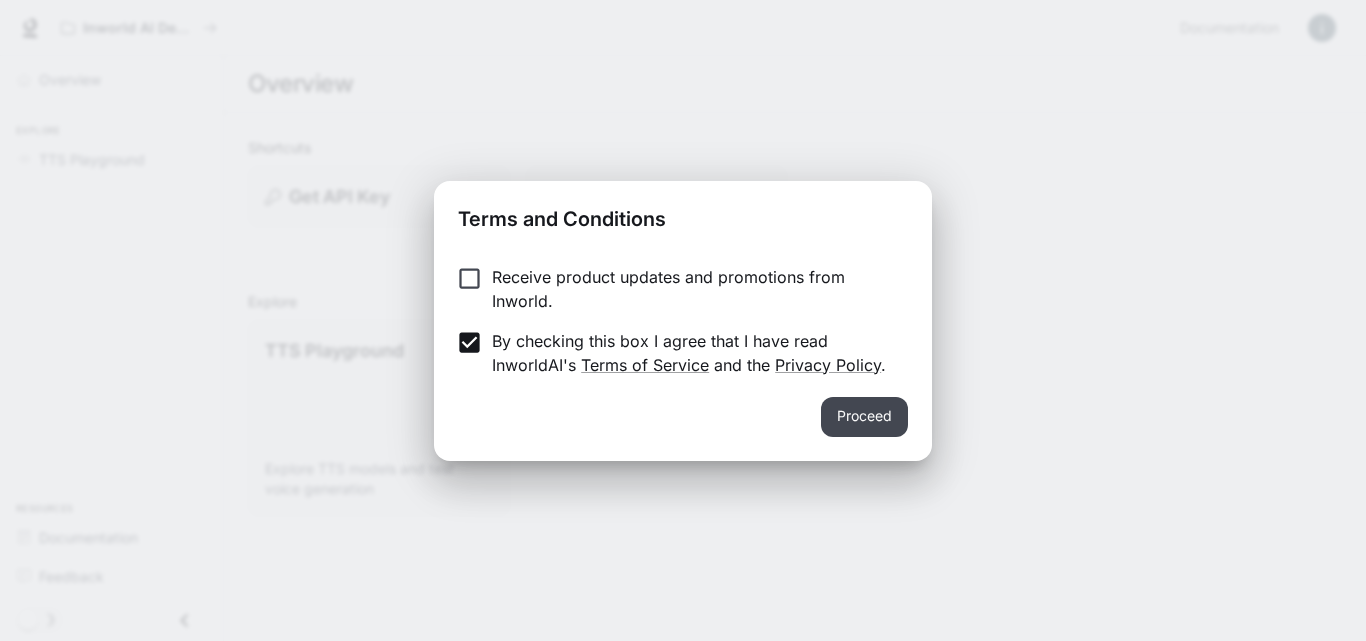 click on "Proceed" at bounding box center [864, 417] 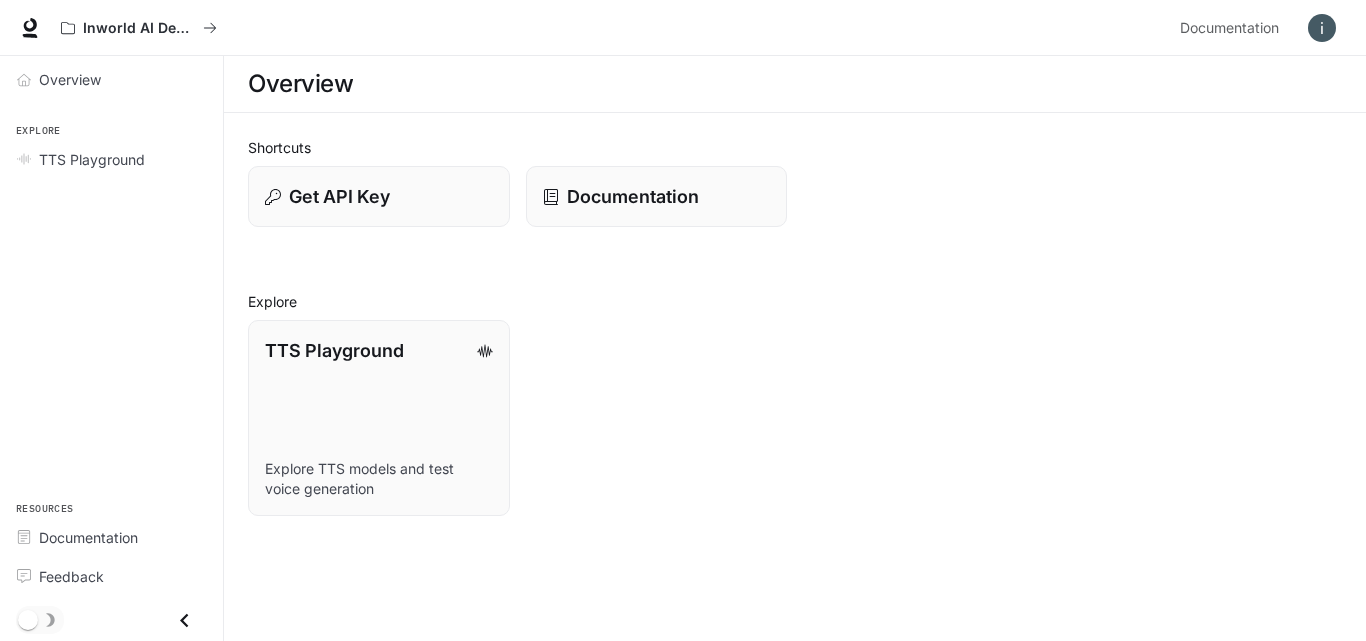 click on "TTS Playground Explore TTS models and test voice generation" at bounding box center [787, 410] 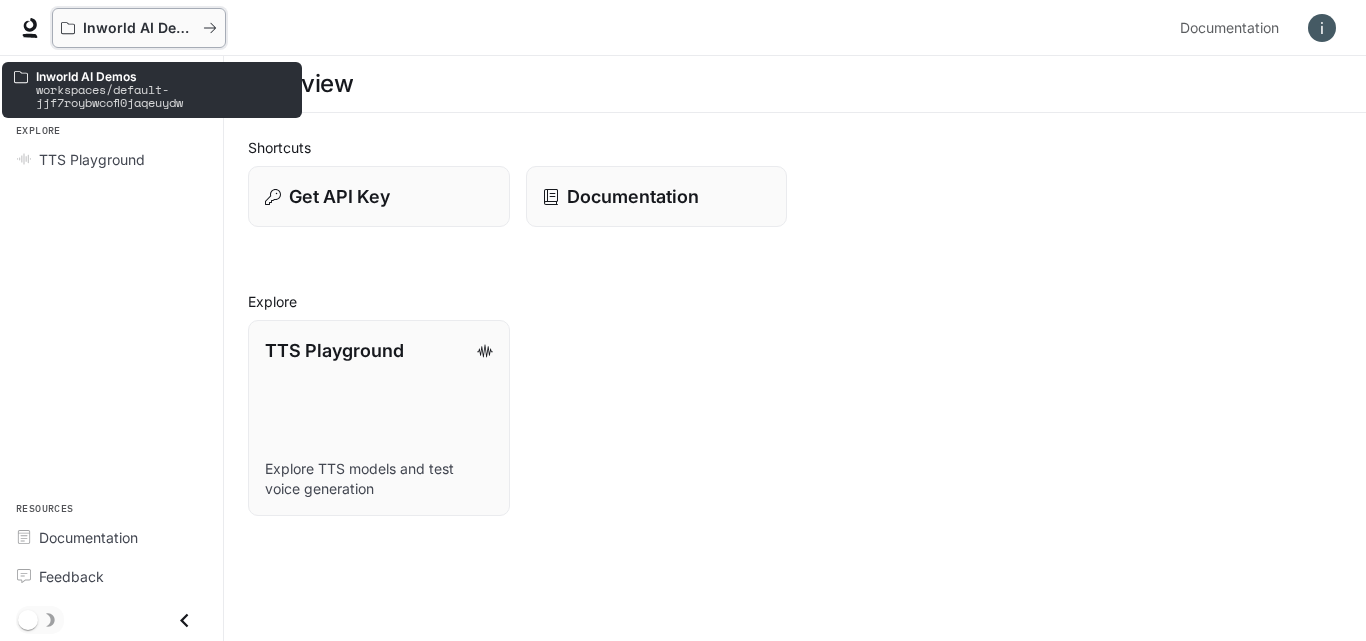click 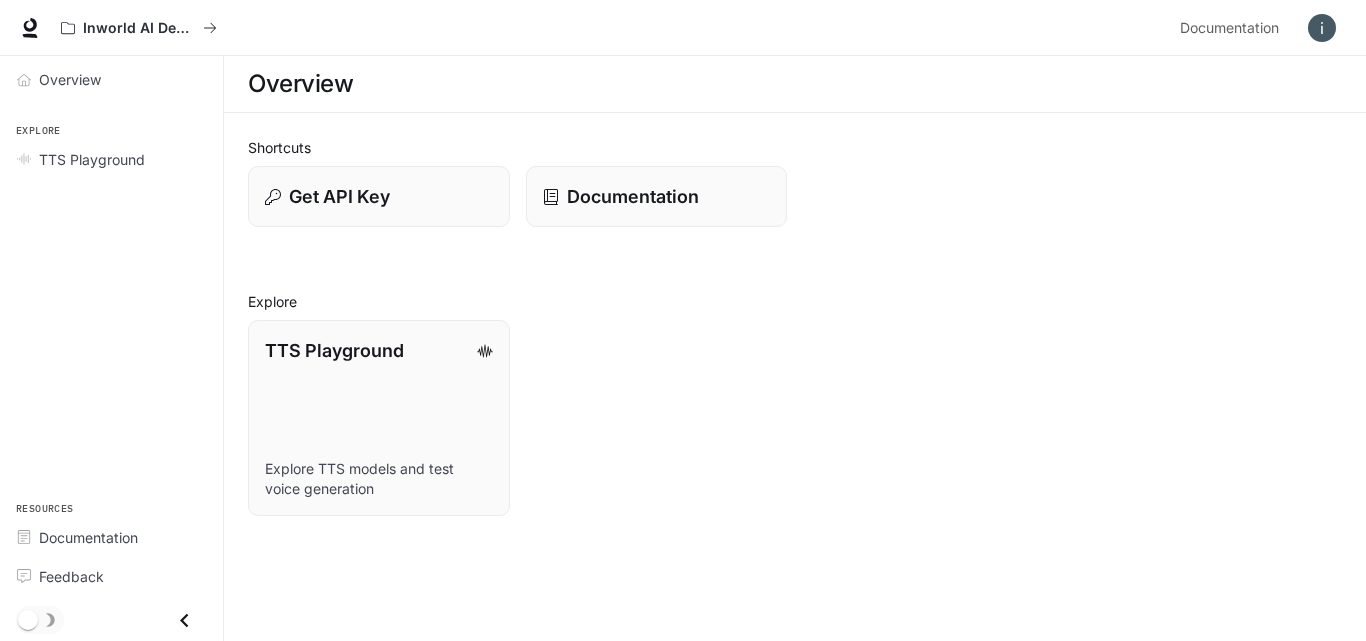 click at bounding box center (1322, 28) 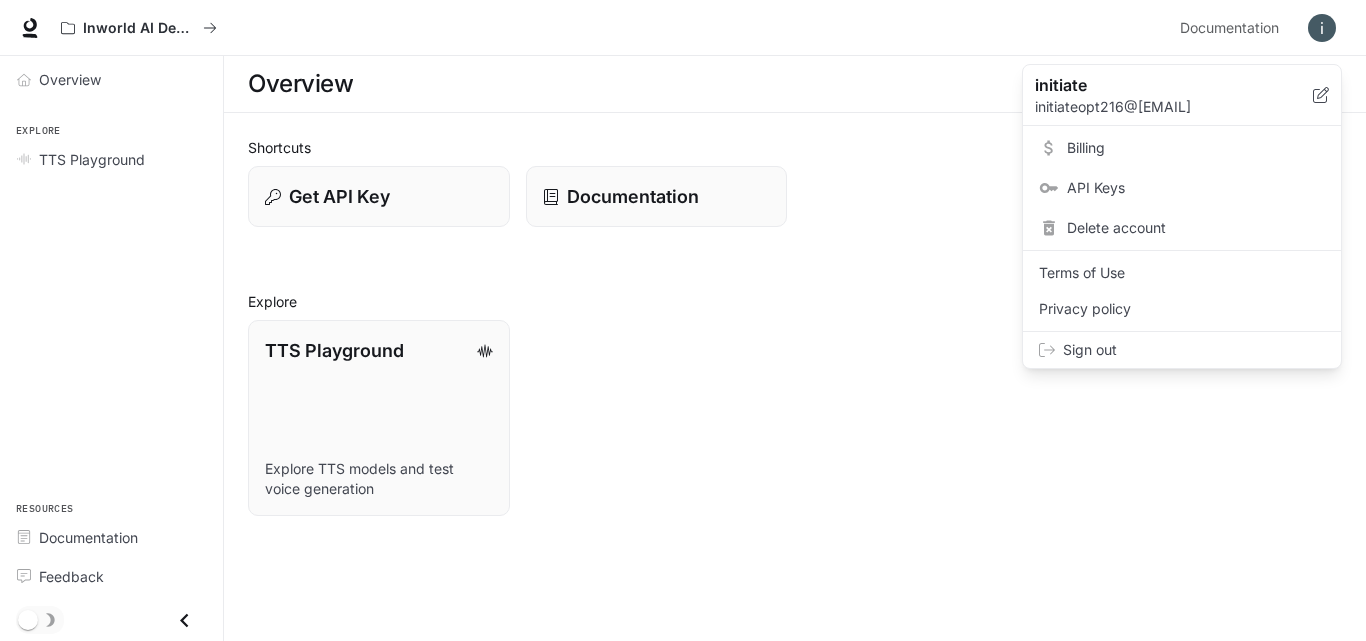 click at bounding box center [683, 320] 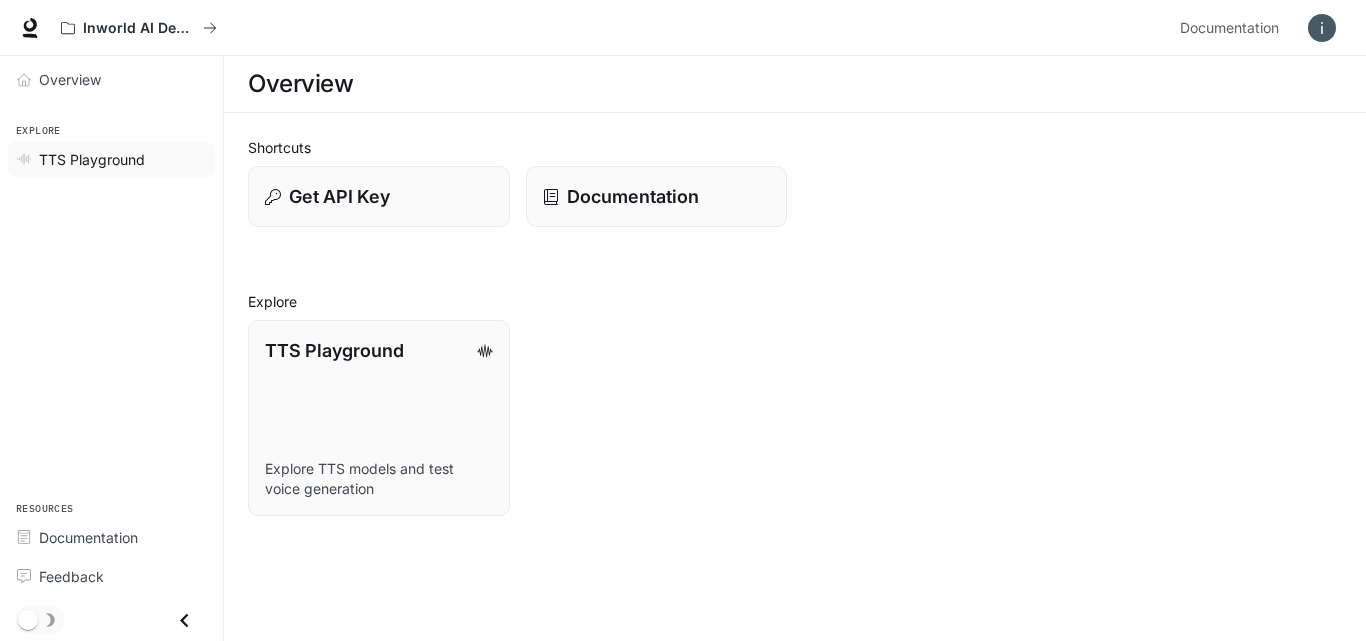 click on "TTS Playground" at bounding box center [111, 159] 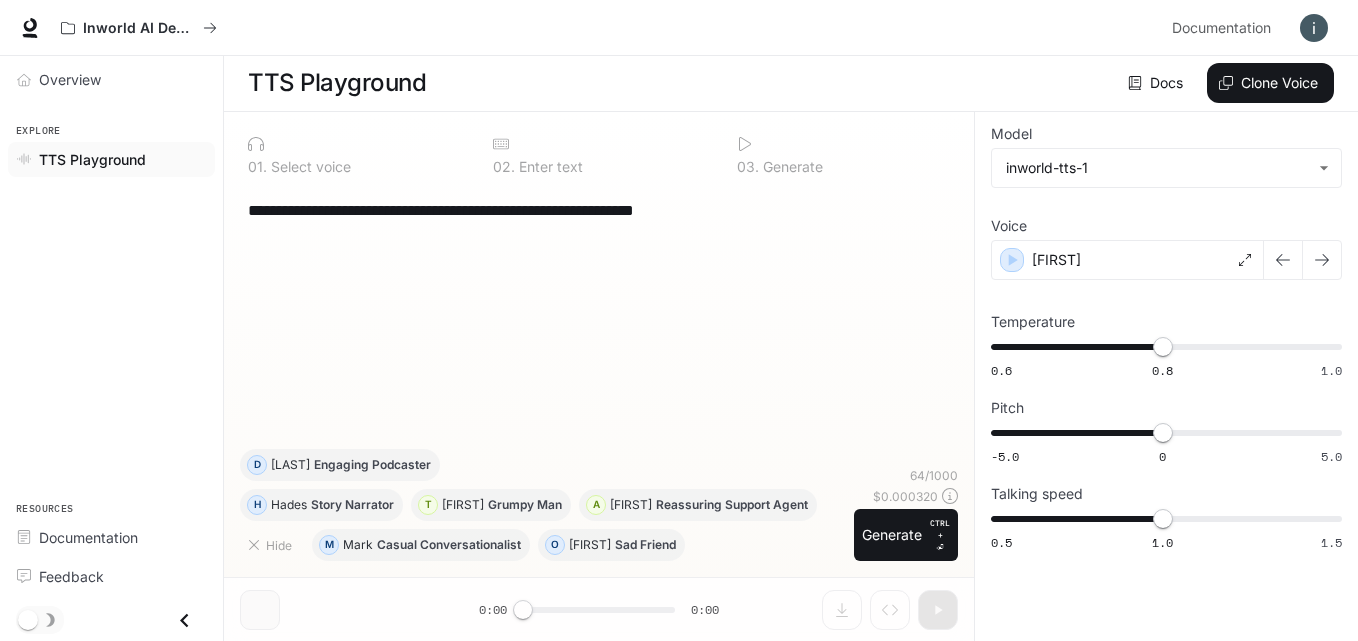 scroll, scrollTop: 0, scrollLeft: 0, axis: both 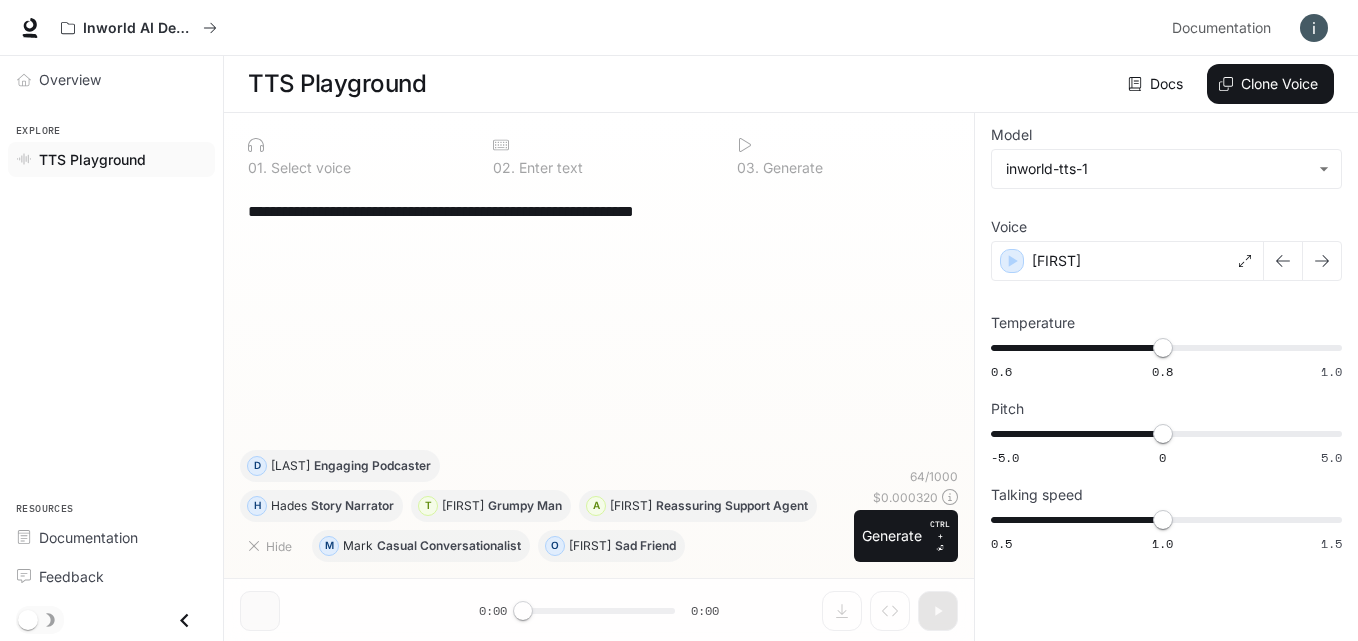 click on "**********" at bounding box center (599, 211) 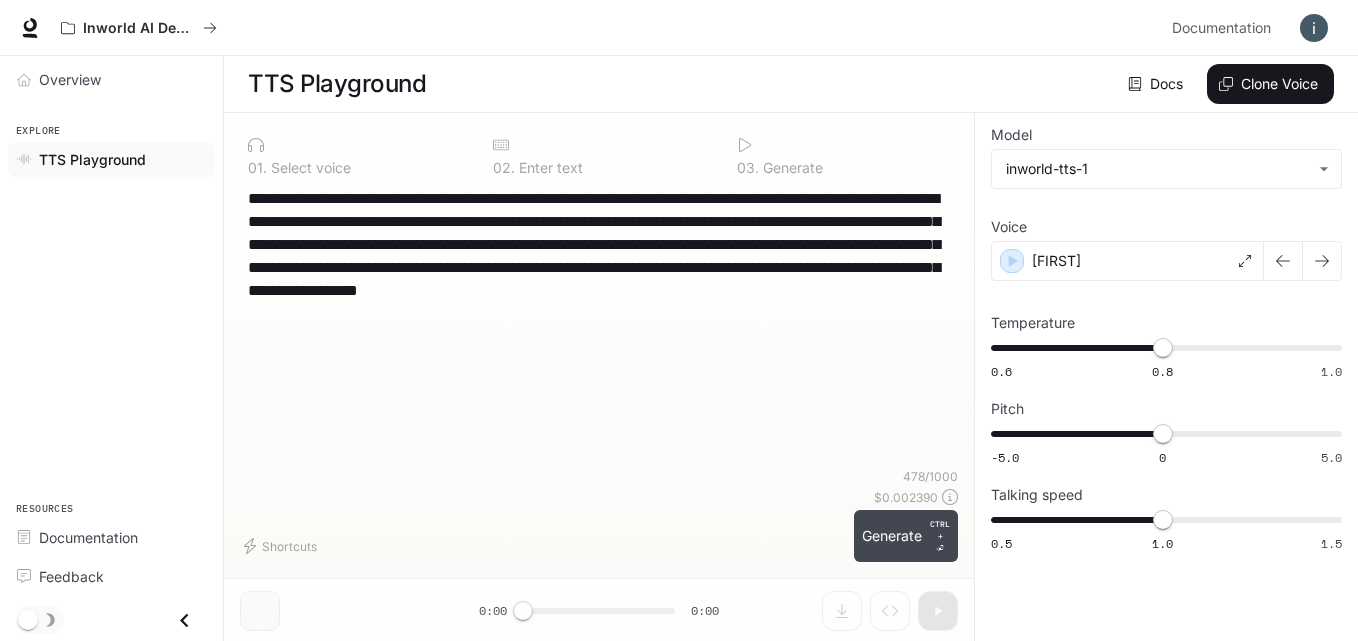 type on "**********" 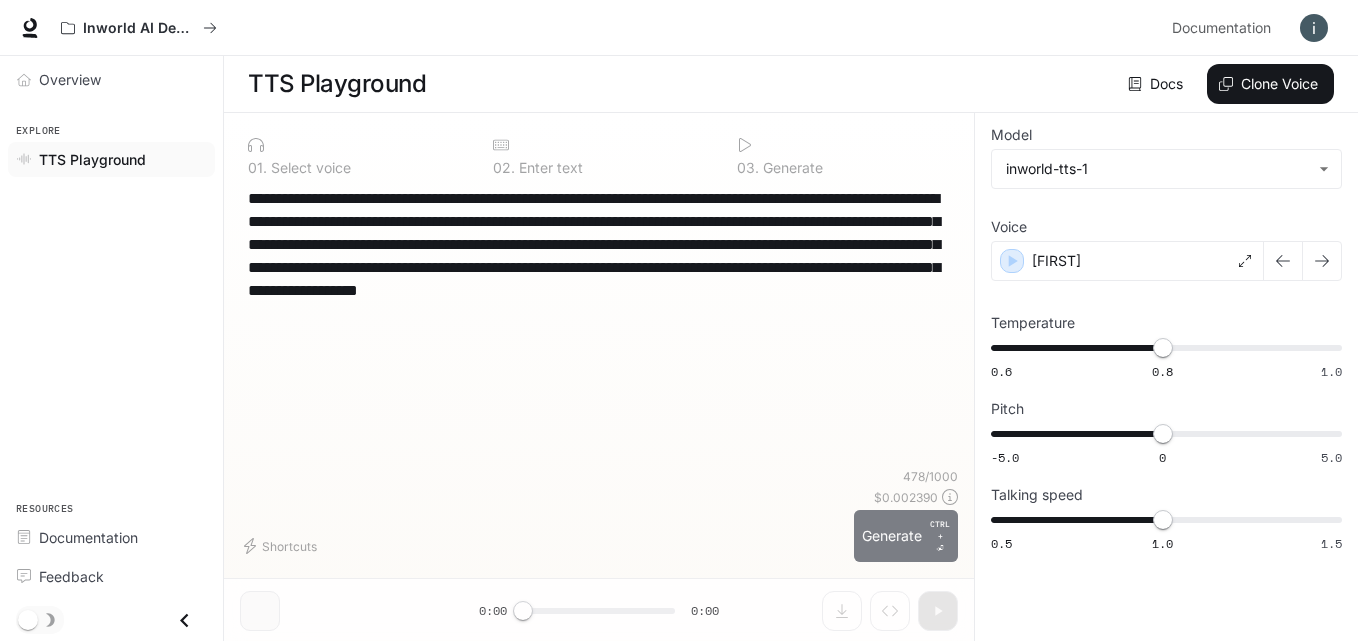 click on "Generate CTRL +  ⏎" at bounding box center [906, 536] 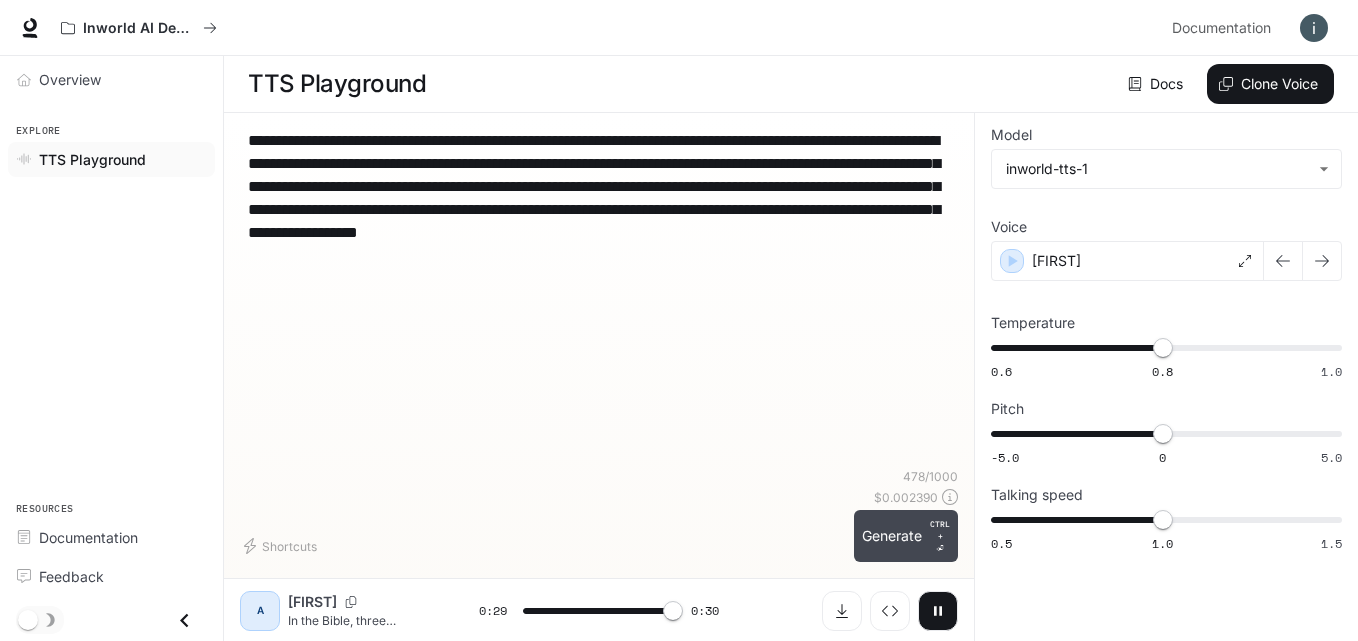 type on "*" 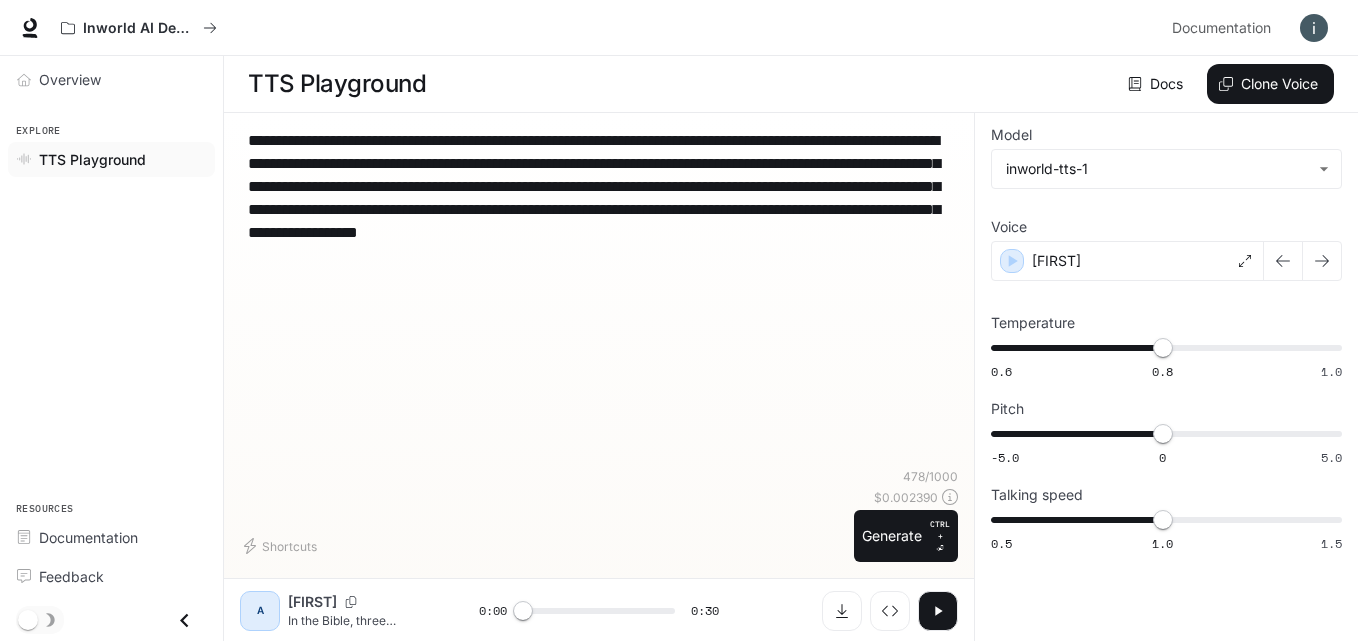 click on "A" at bounding box center [260, 611] 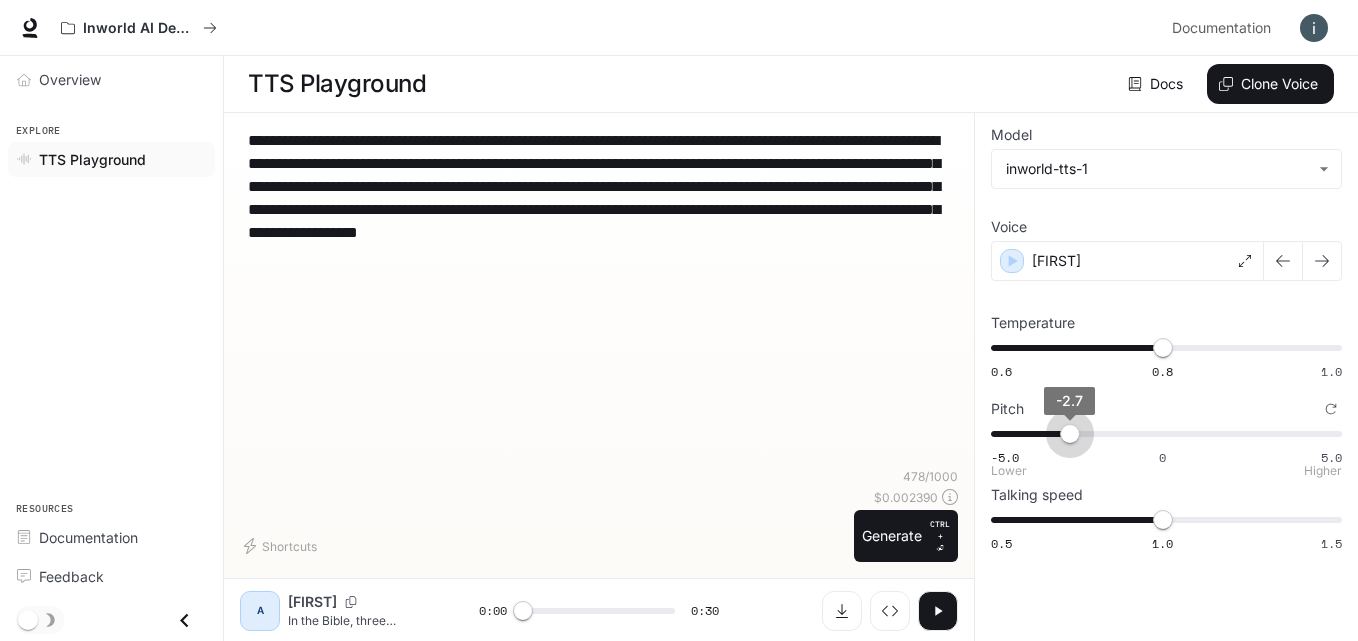 type on "****" 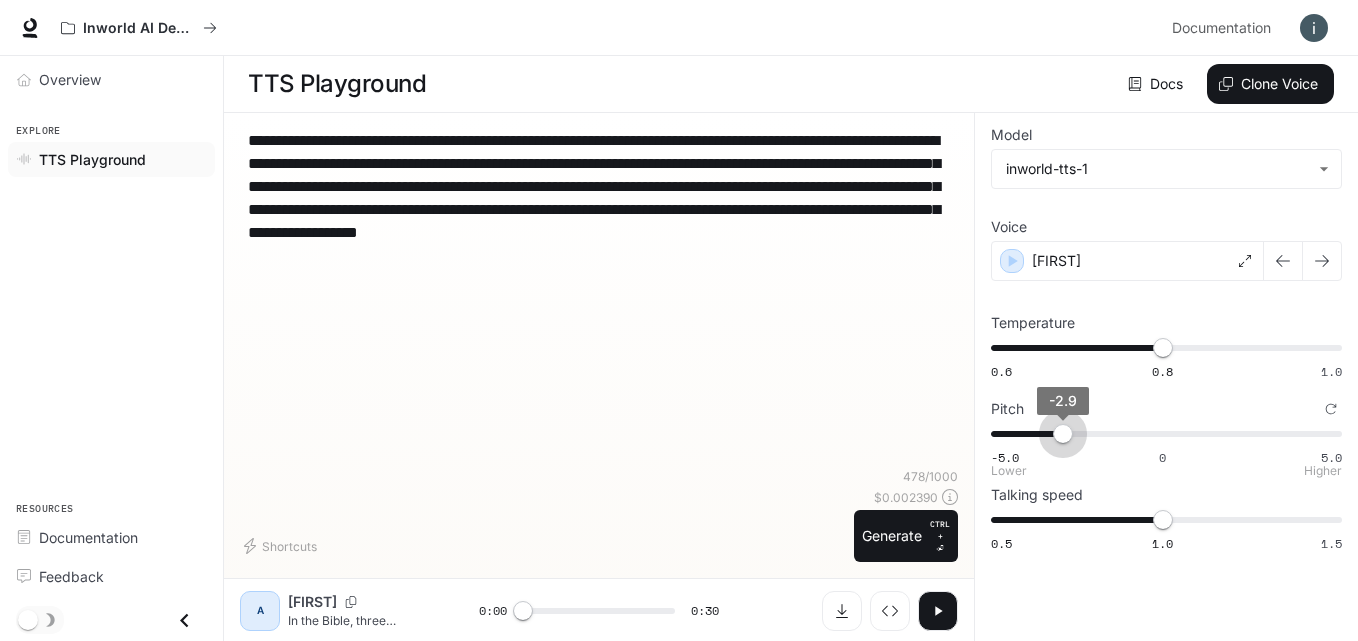 drag, startPoint x: 1166, startPoint y: 440, endPoint x: 1063, endPoint y: 443, distance: 103.04368 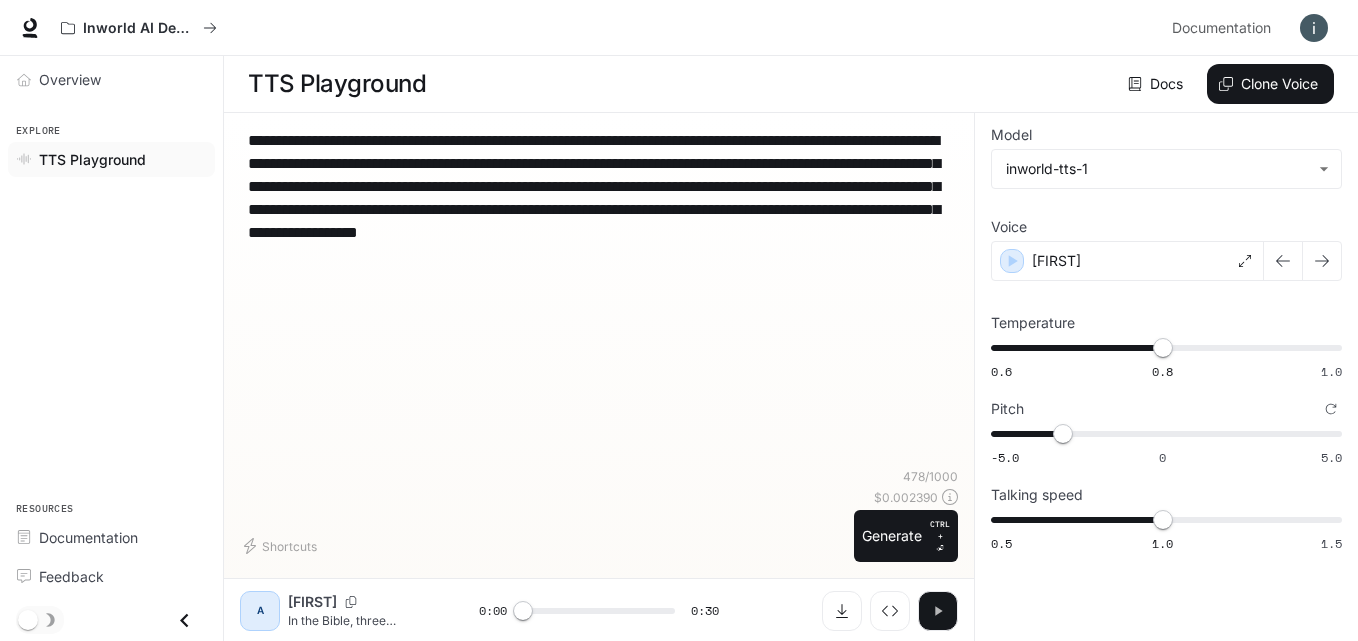 click 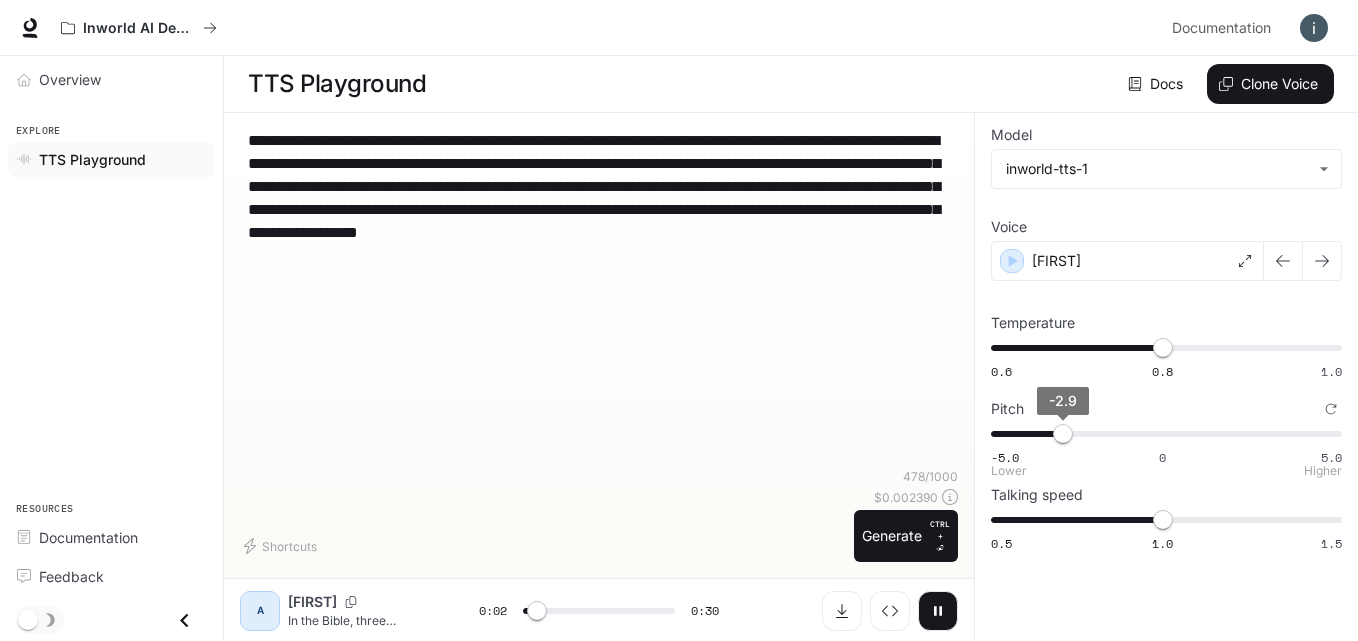 type on "***" 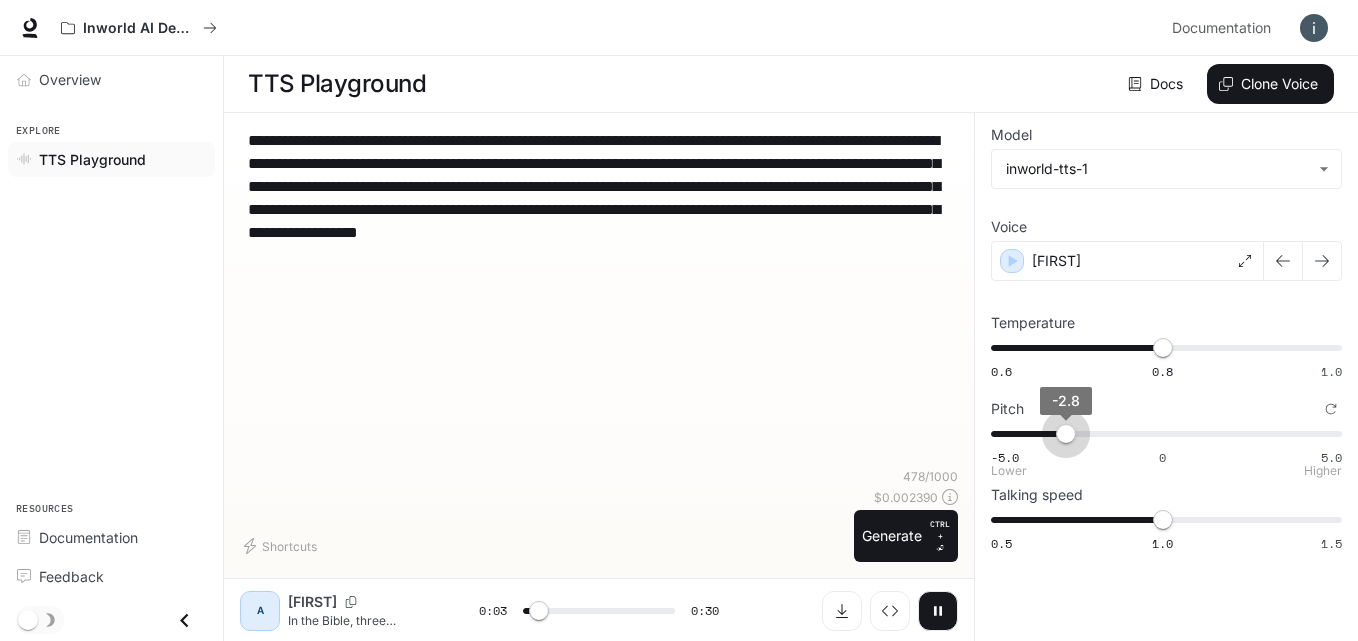 type on "*" 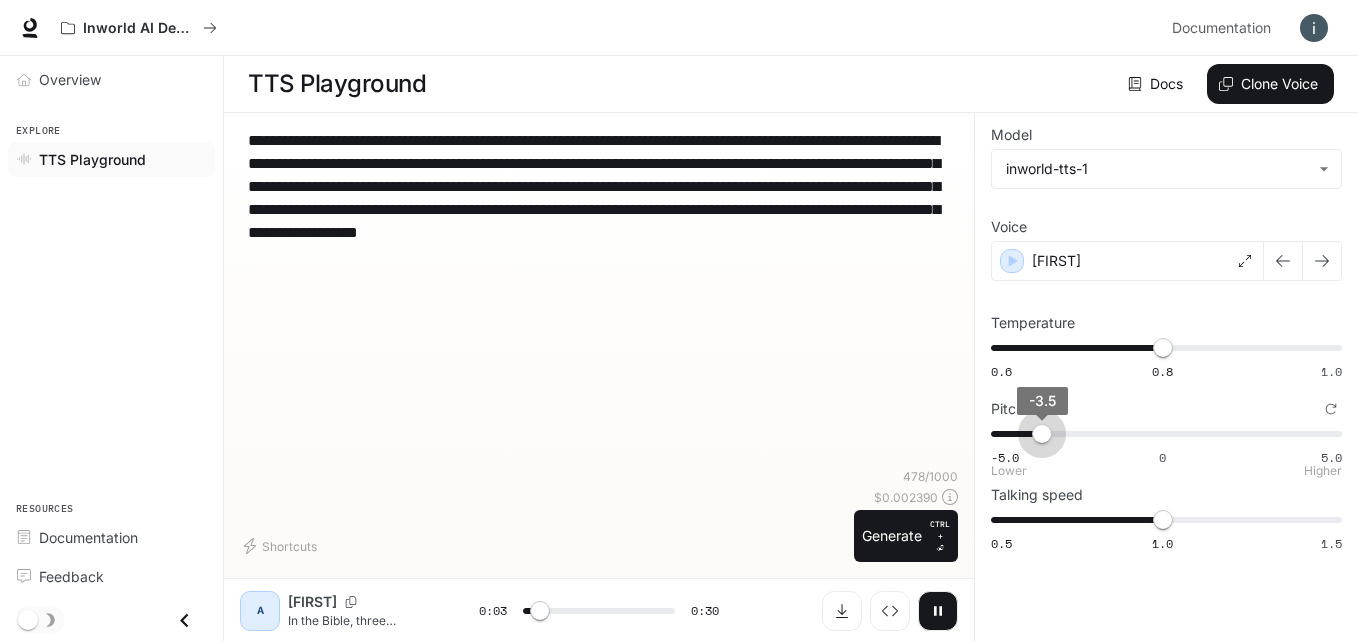 type on "***" 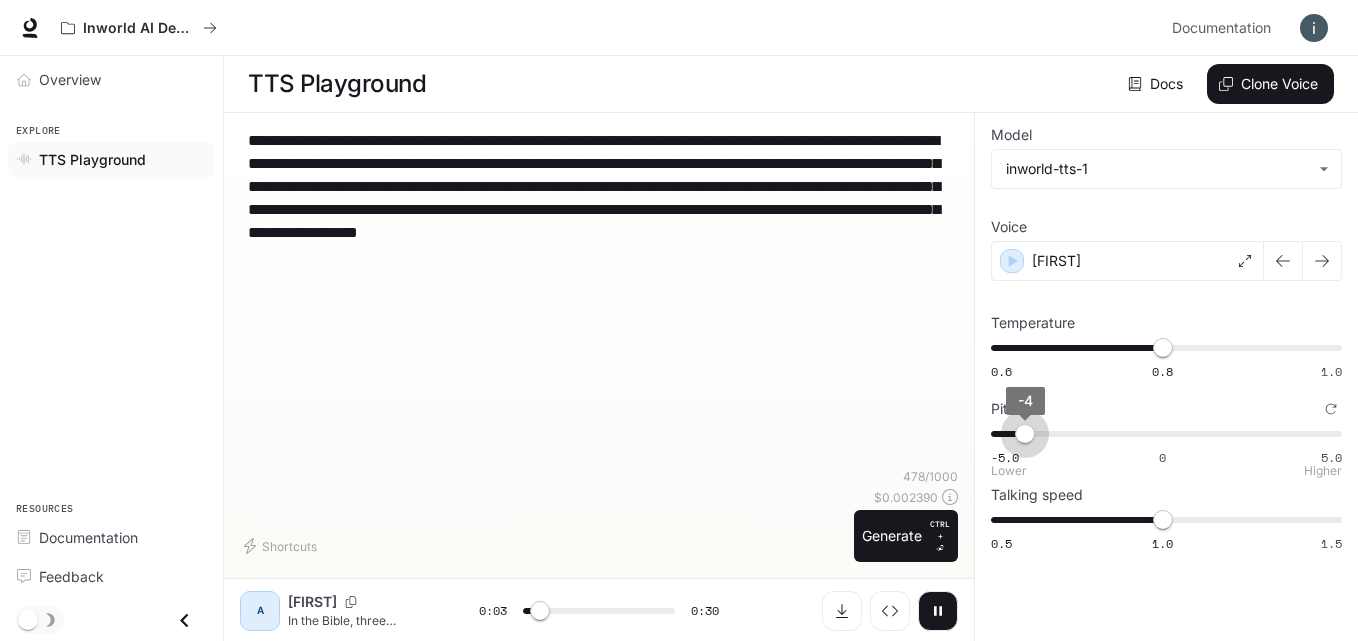 type on "***" 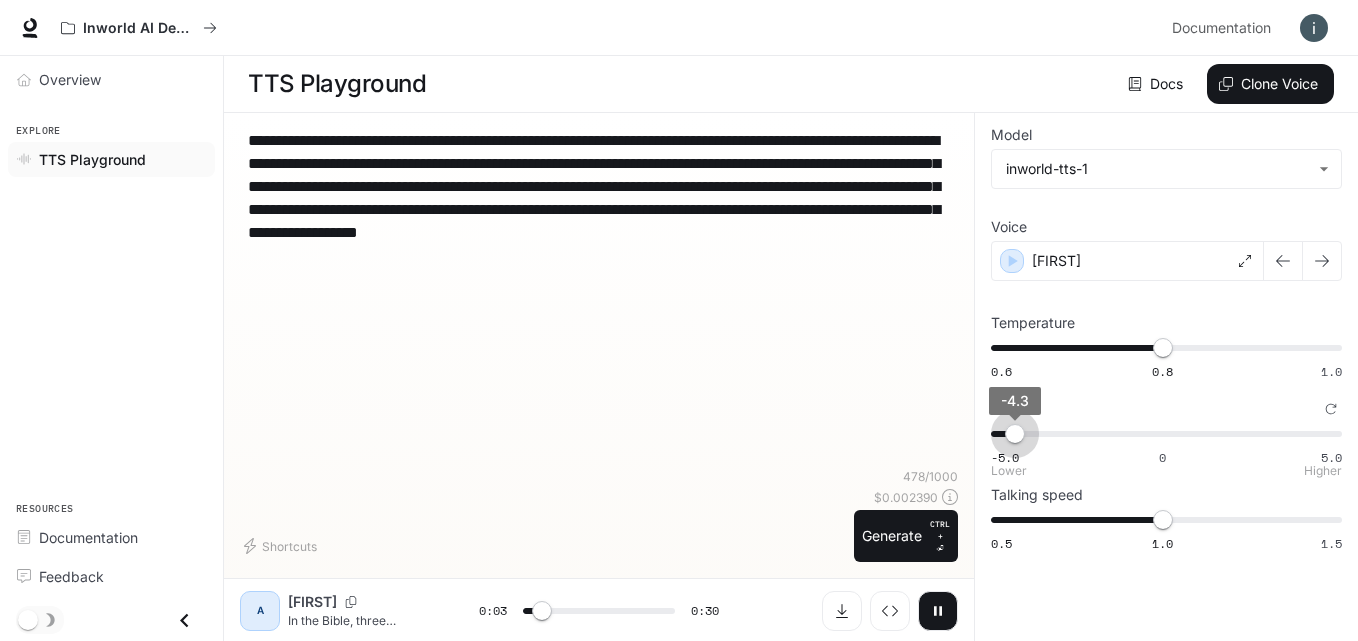 type on "***" 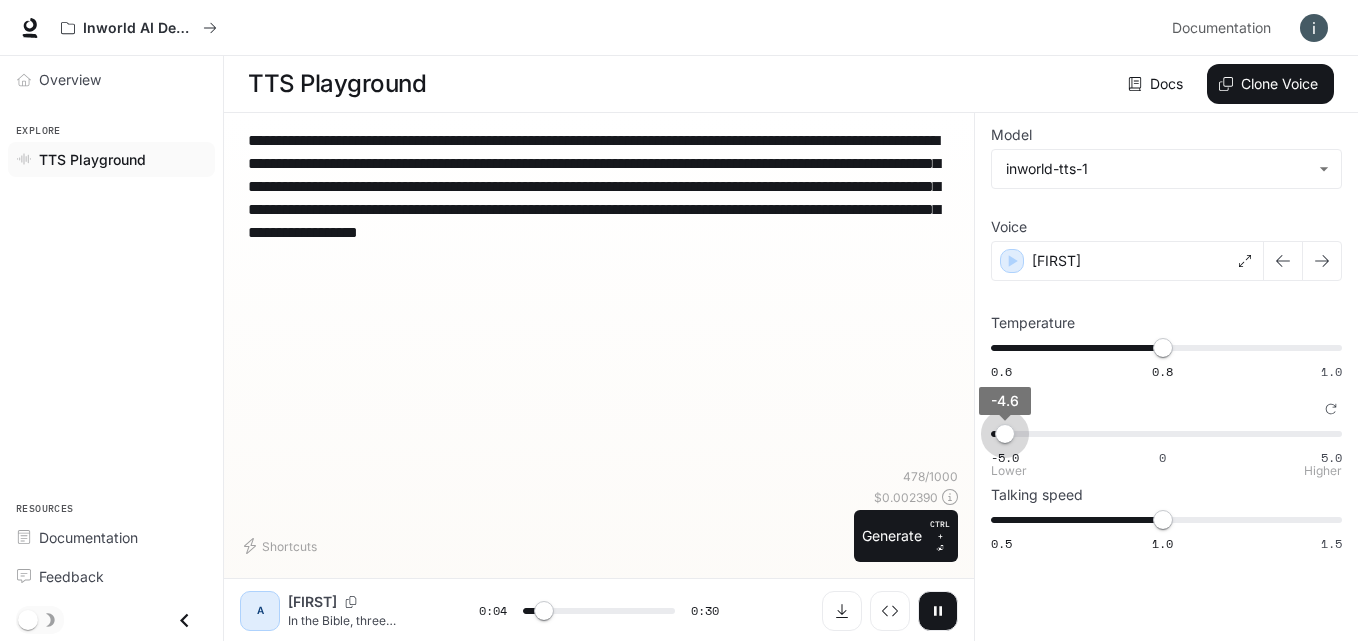 type on "***" 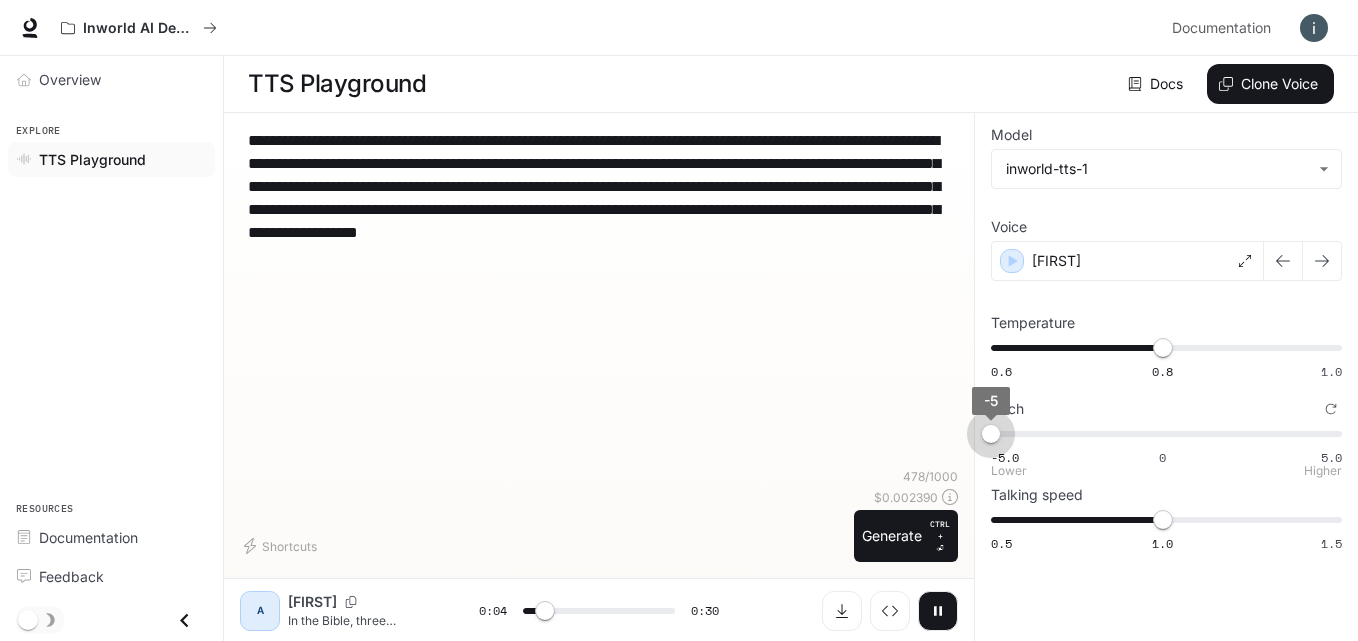 drag, startPoint x: 1065, startPoint y: 437, endPoint x: 991, endPoint y: 437, distance: 74 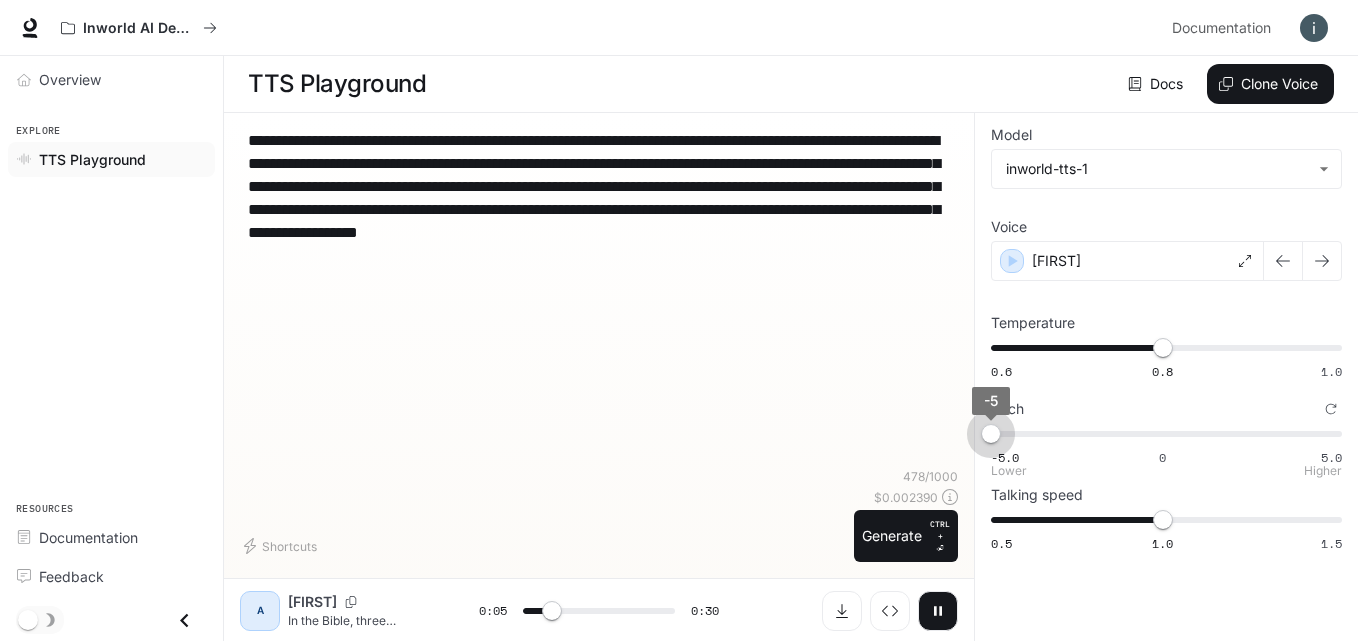type on "***" 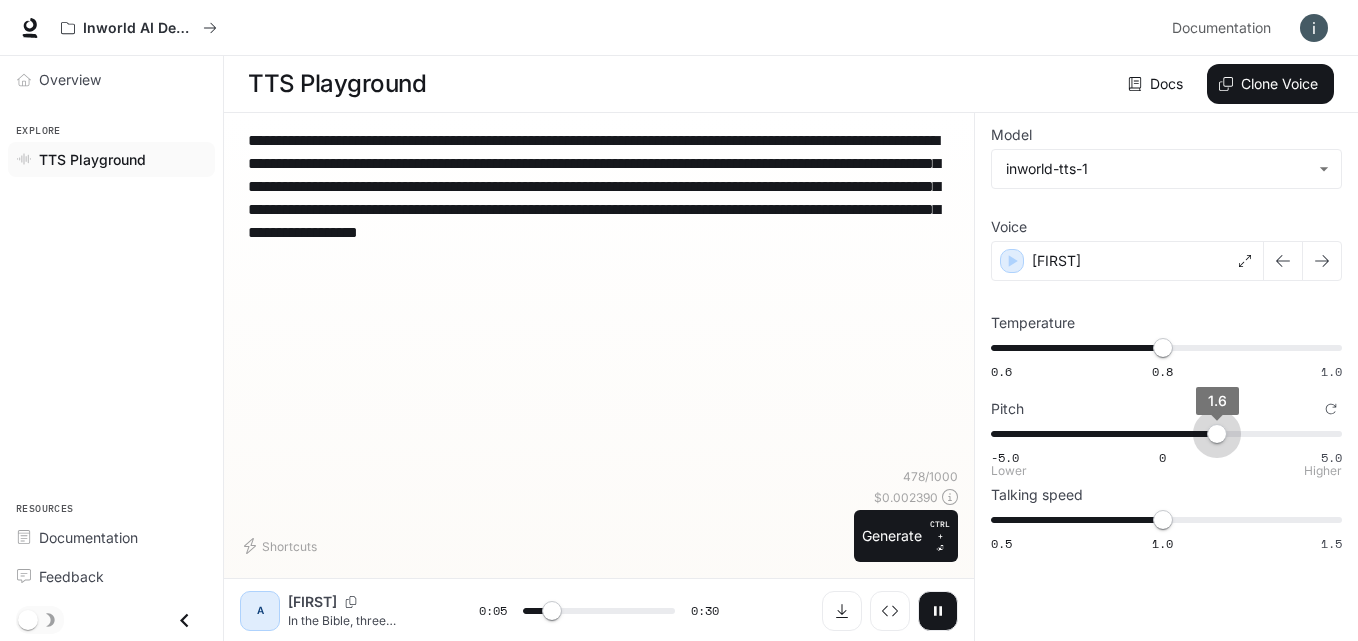 type on "***" 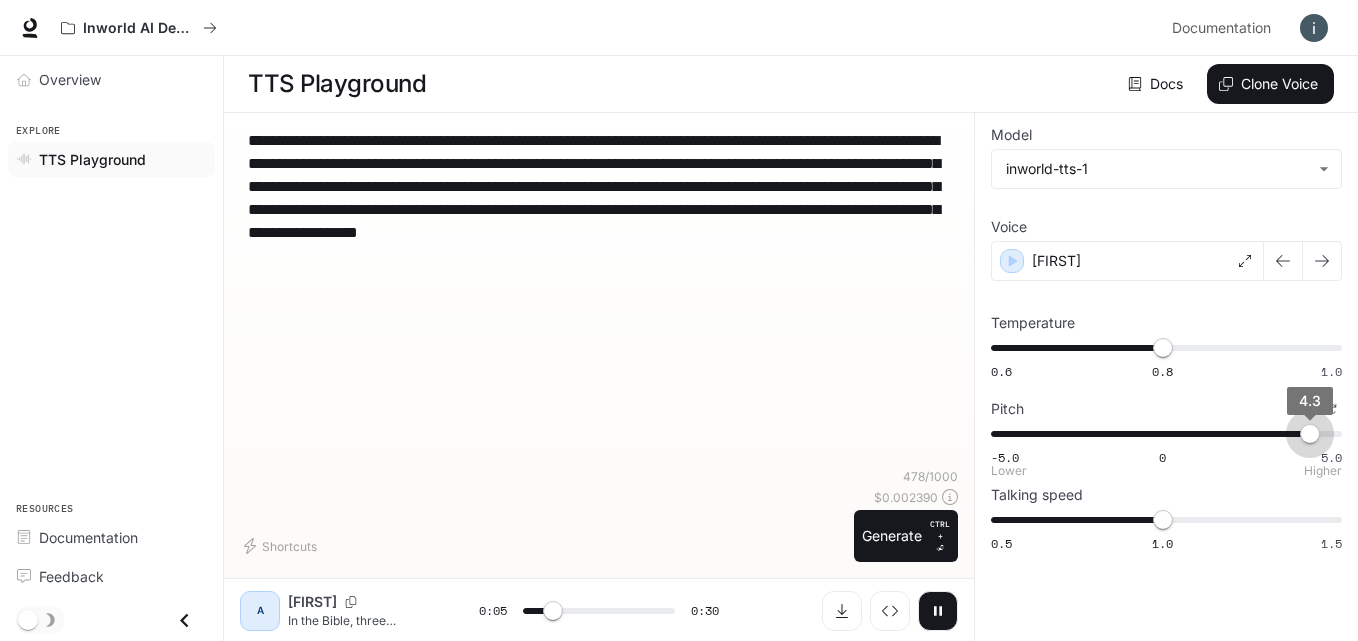 type on "*" 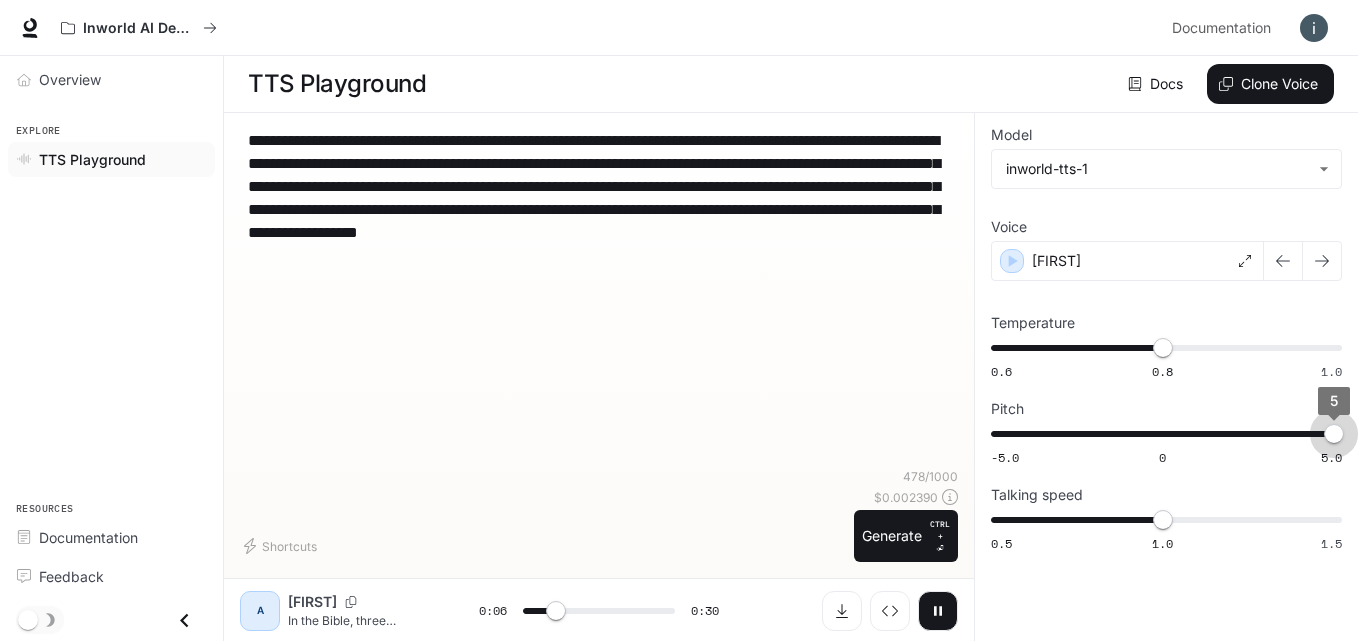 type on "***" 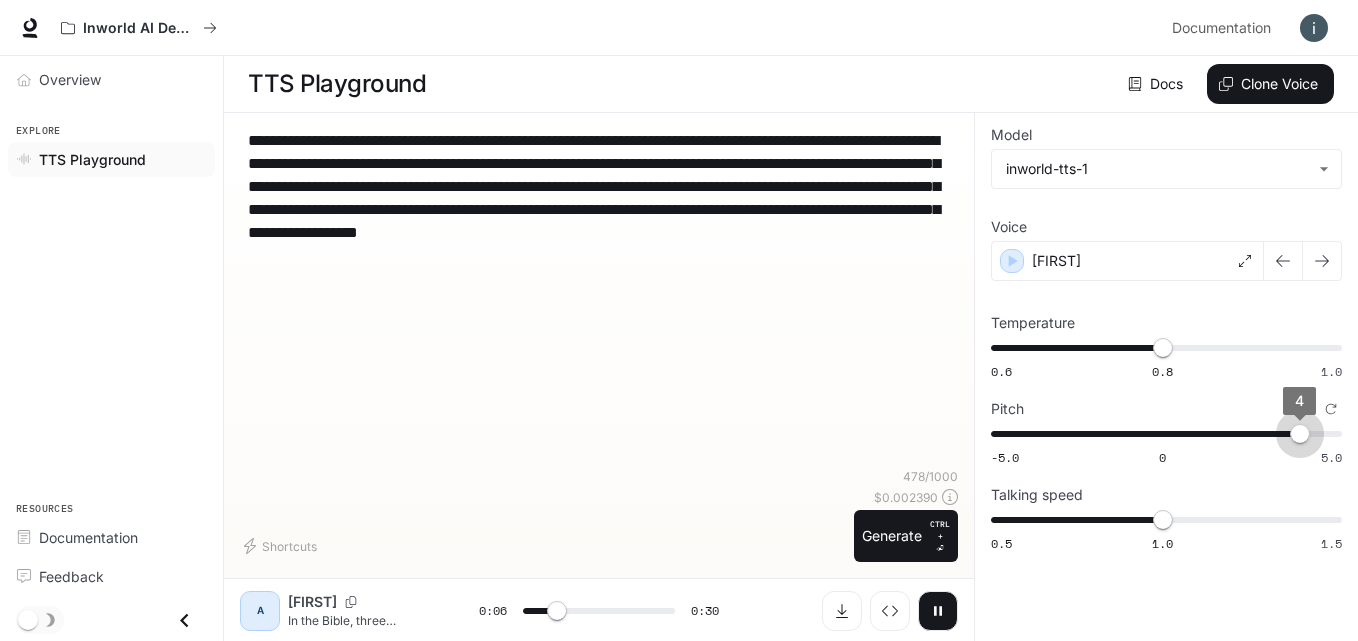 type on "***" 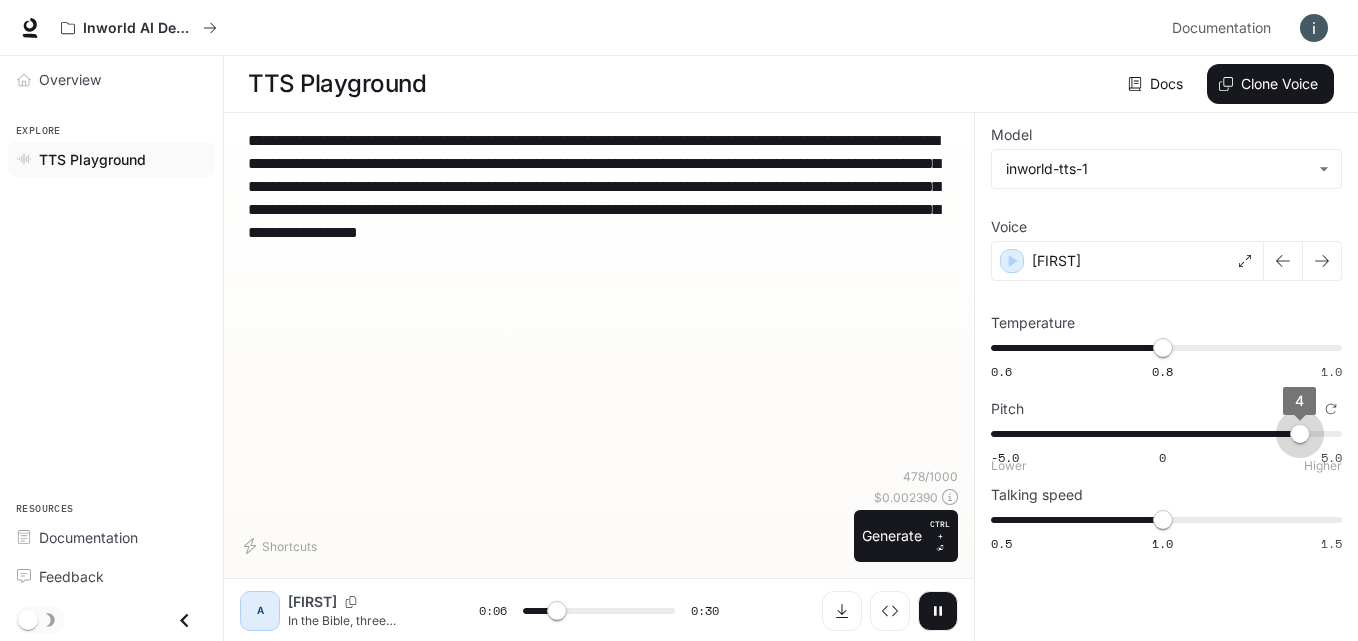 type on "***" 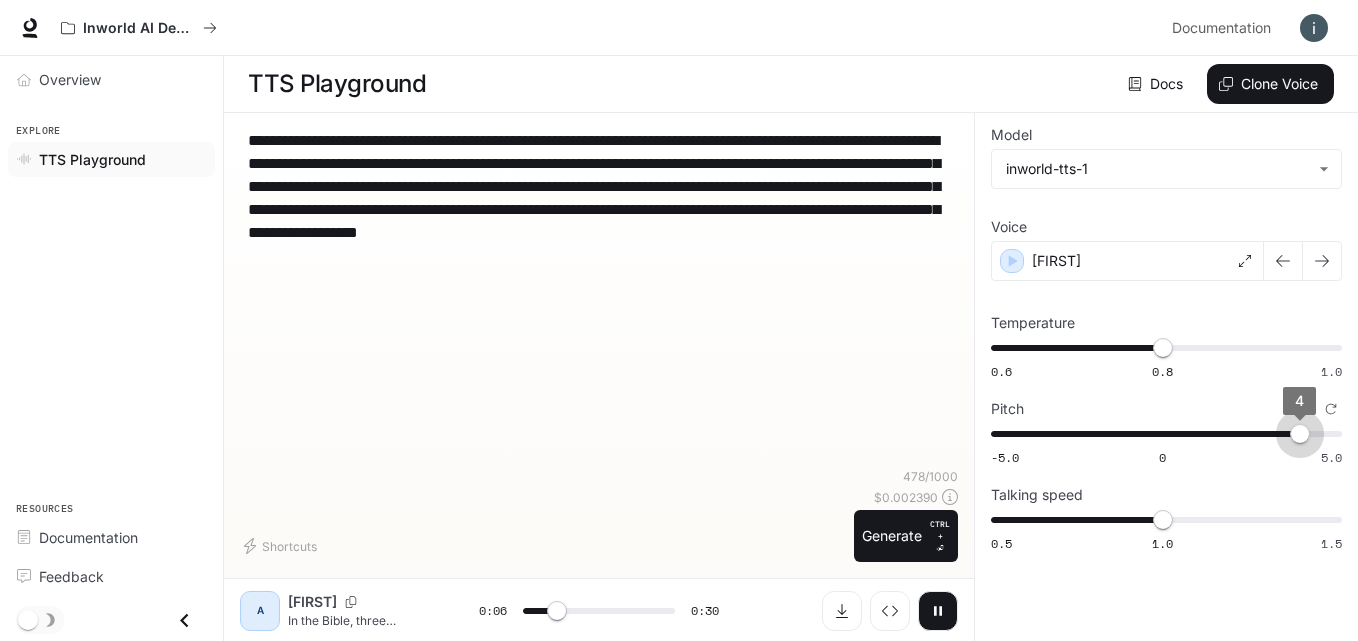 type on "***" 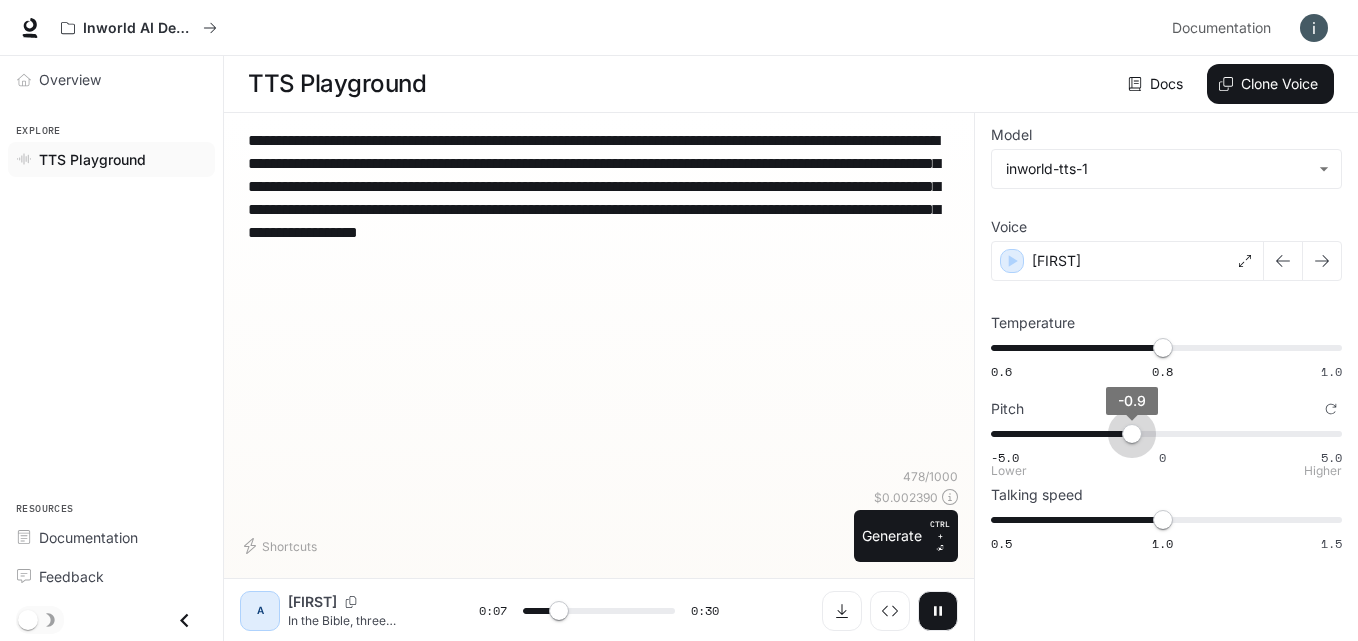 type on "***" 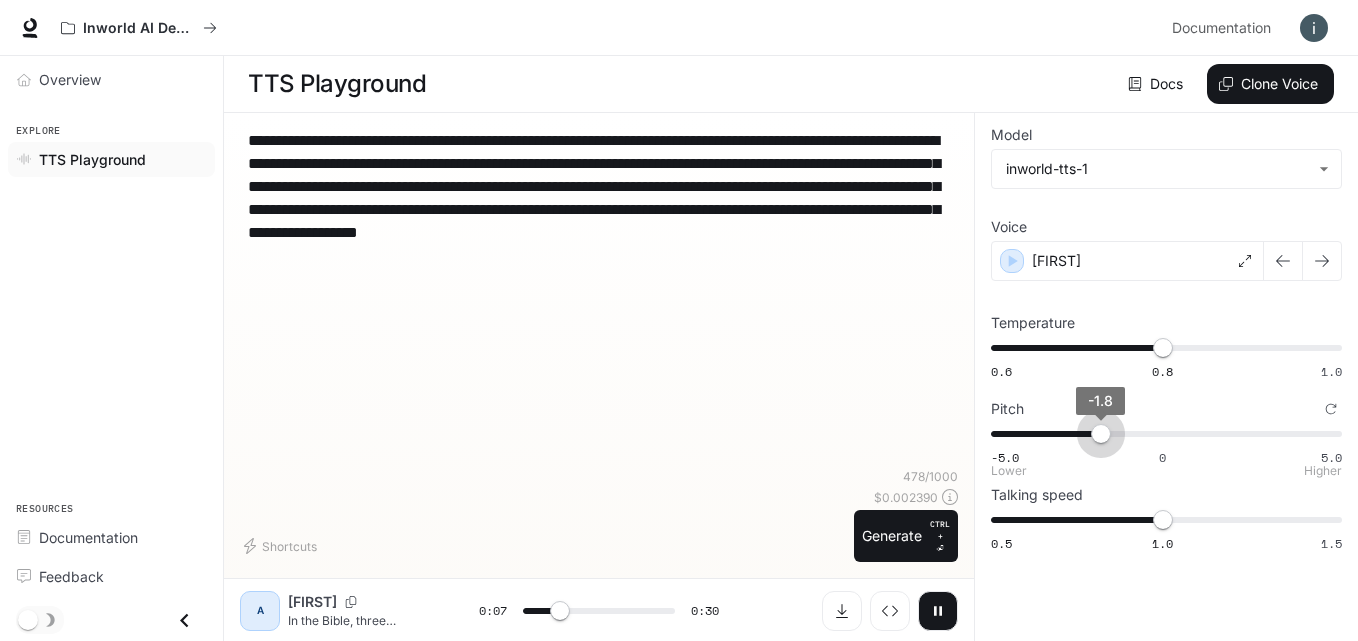 type on "***" 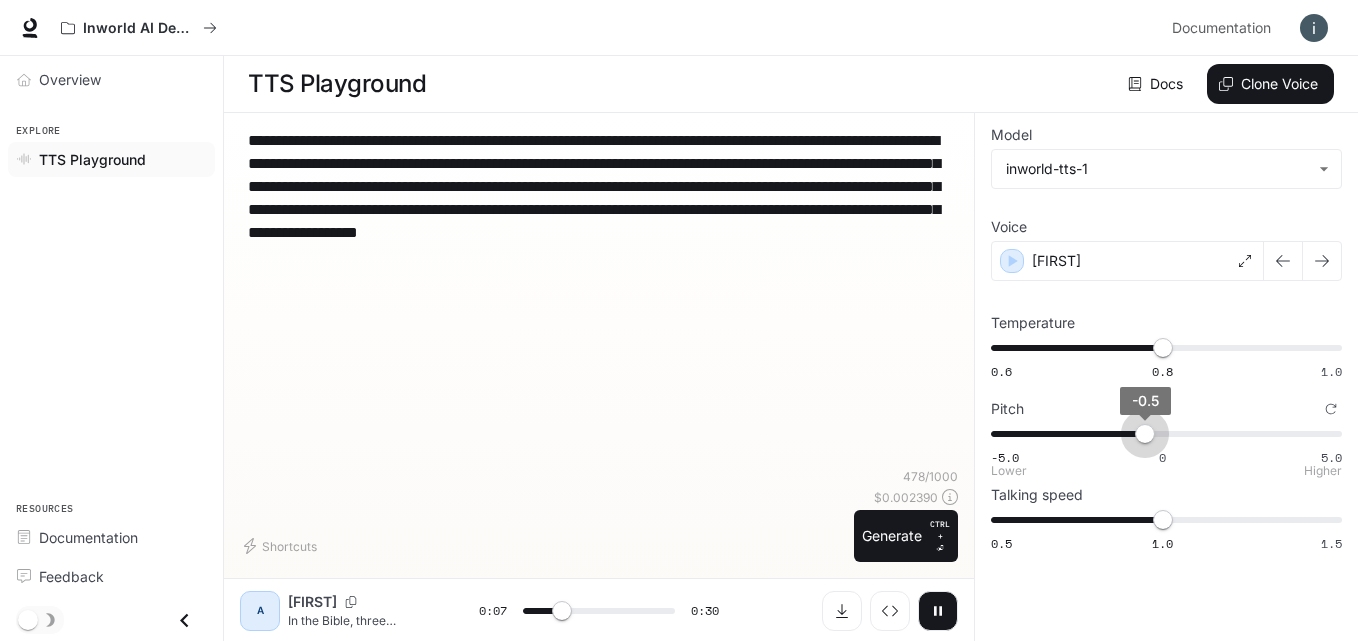 type on "***" 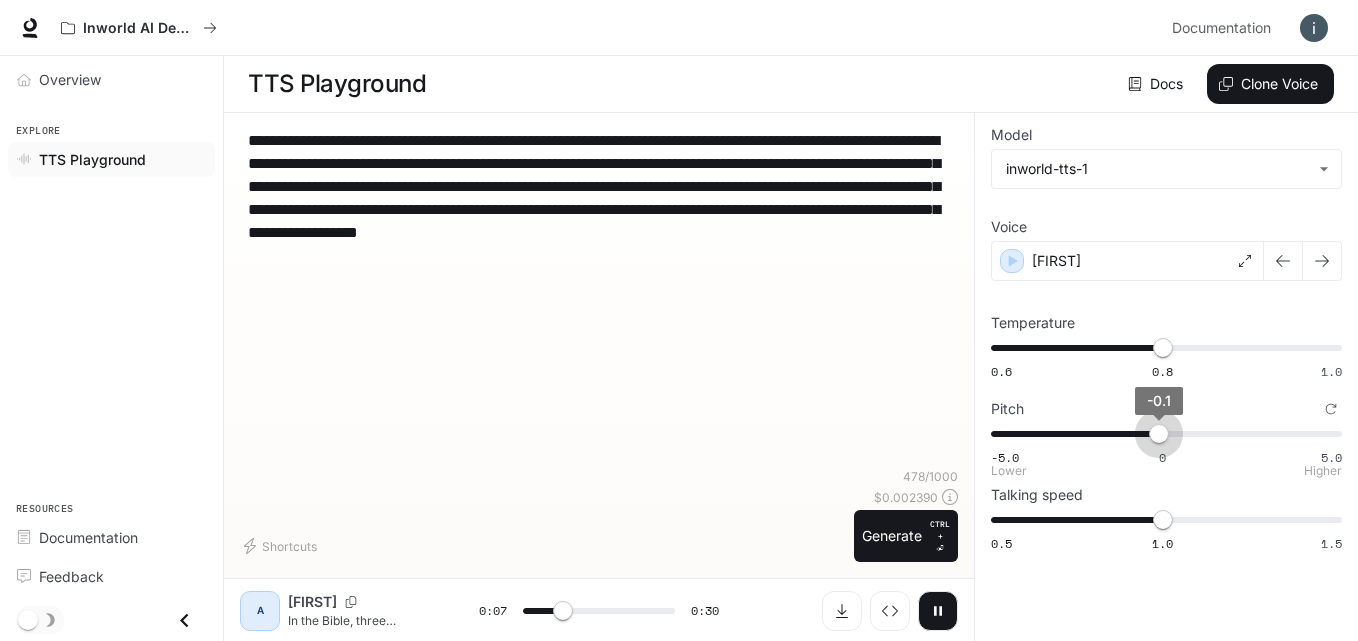 type on "***" 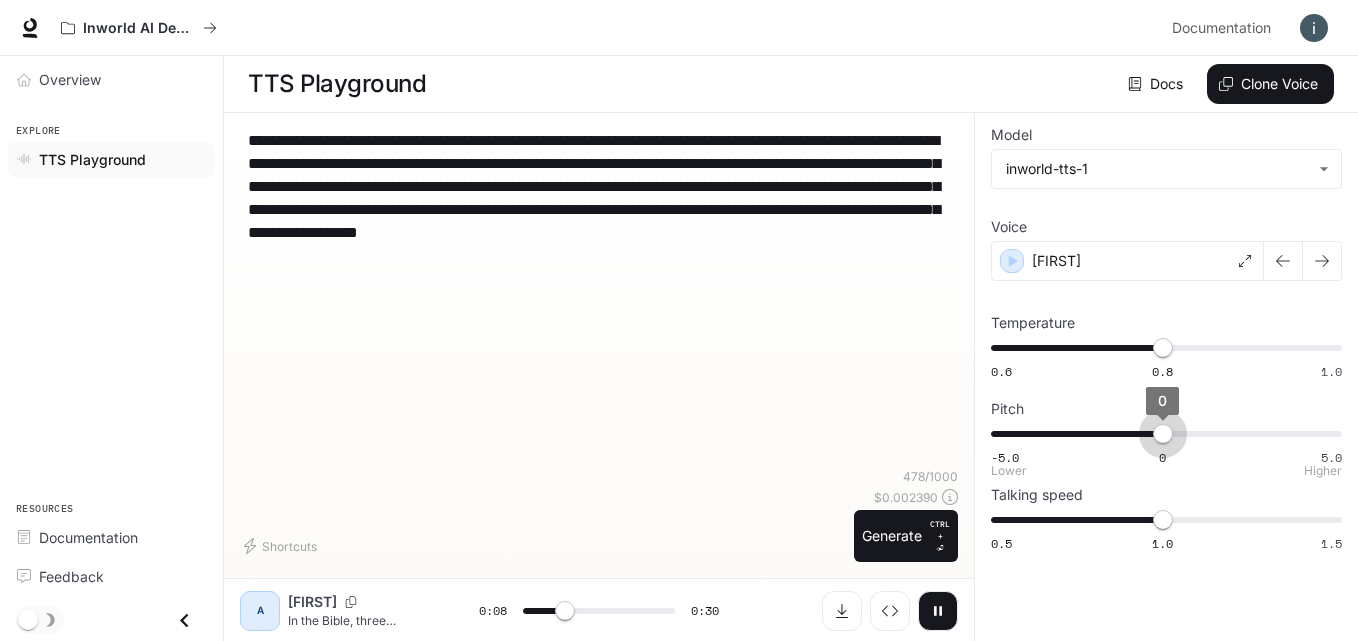 type on "***" 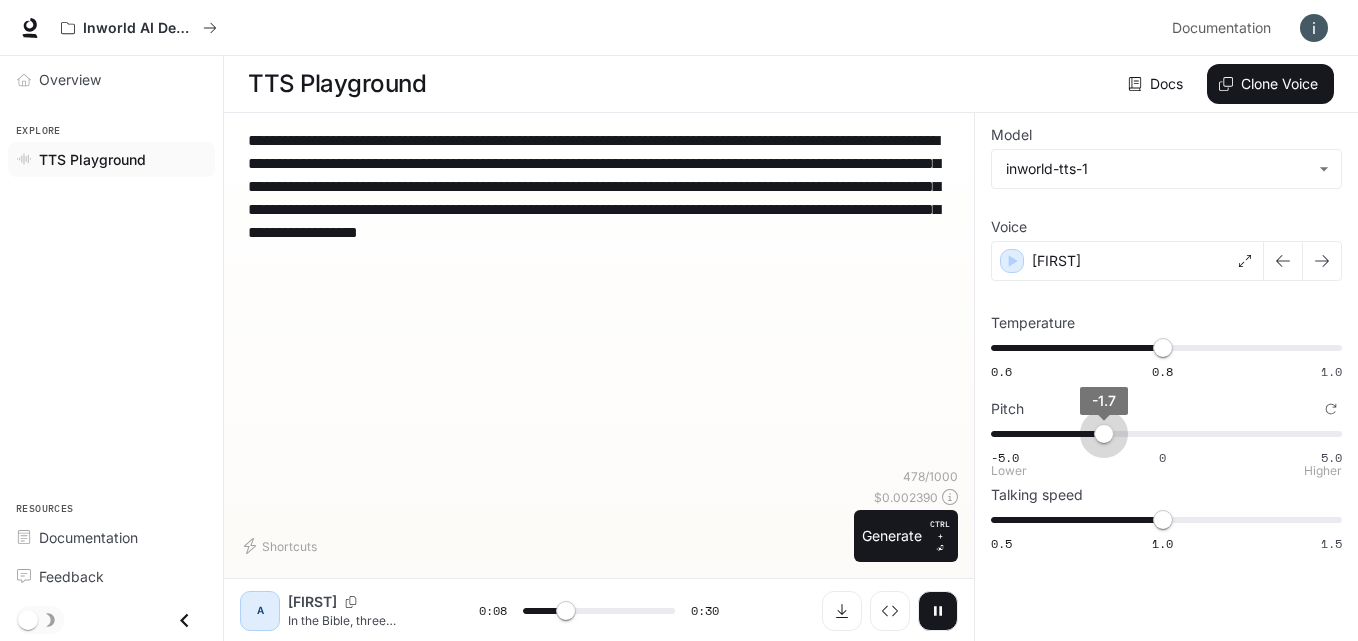 type on "***" 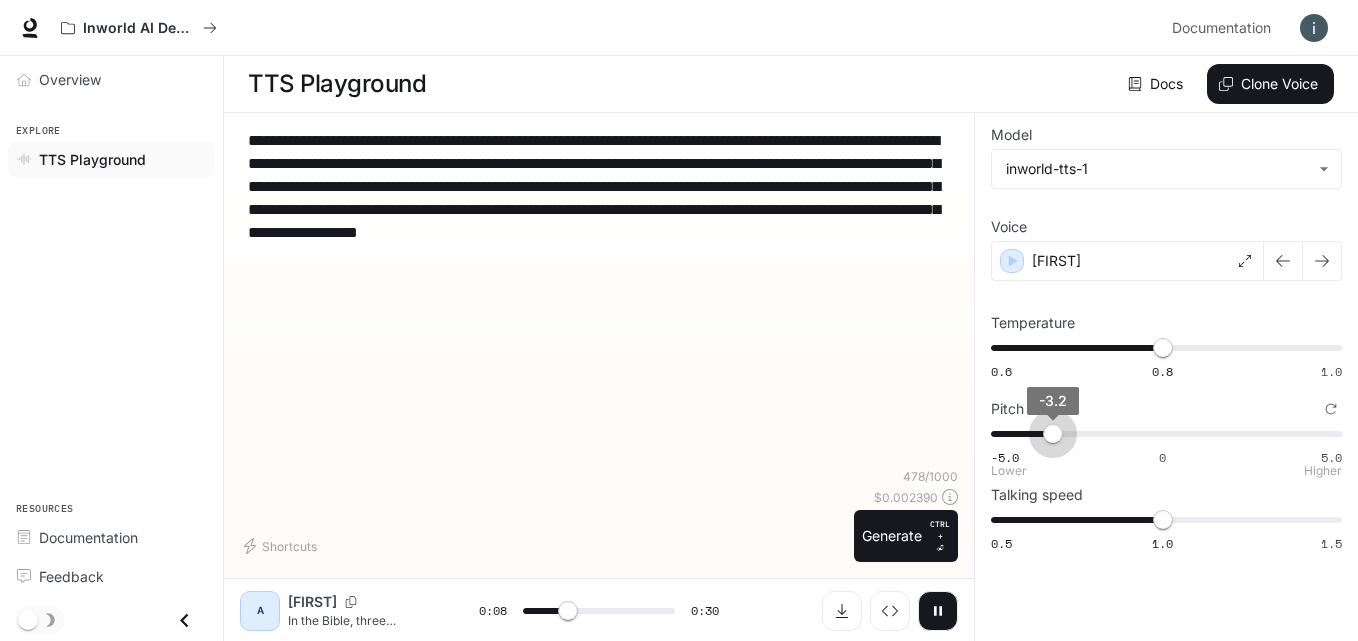 type on "***" 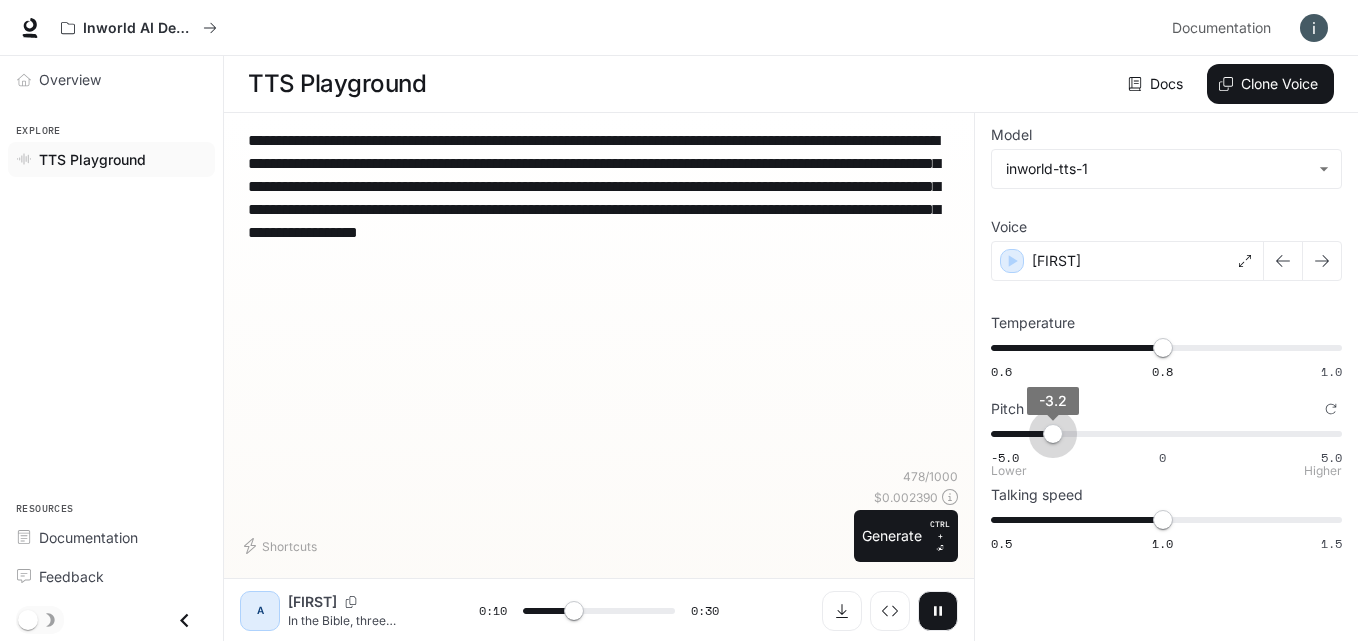 drag, startPoint x: 991, startPoint y: 437, endPoint x: 1053, endPoint y: 461, distance: 66.48308 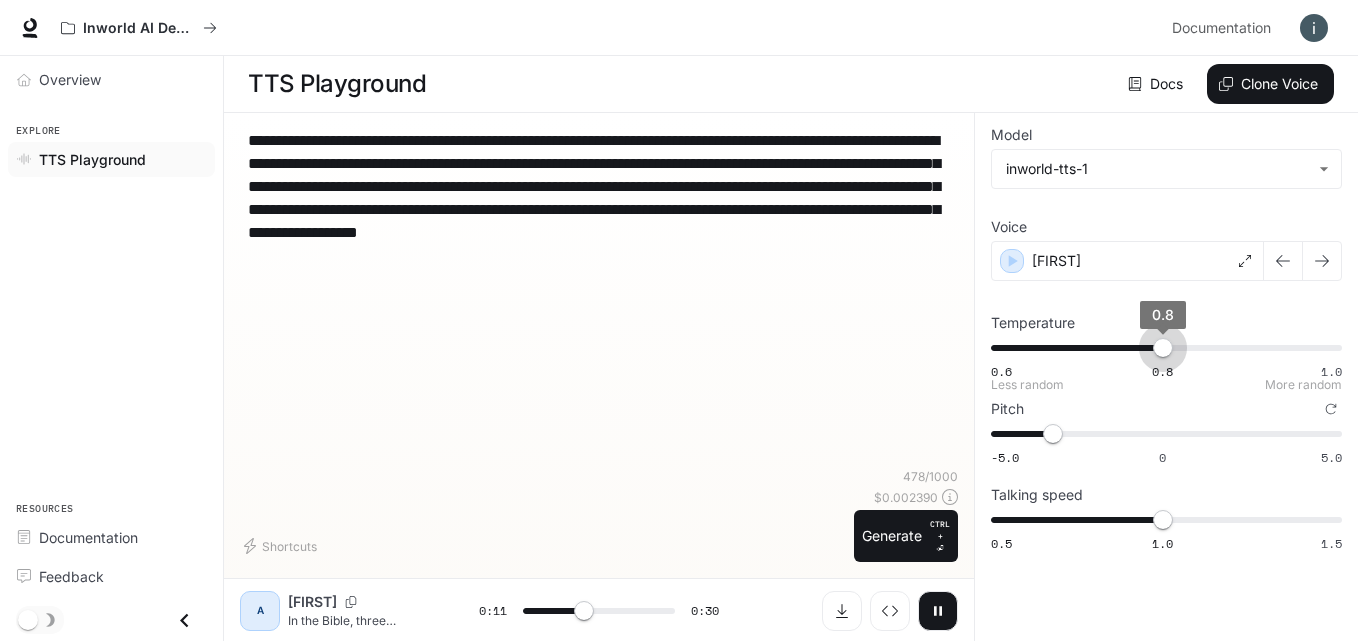 type on "**" 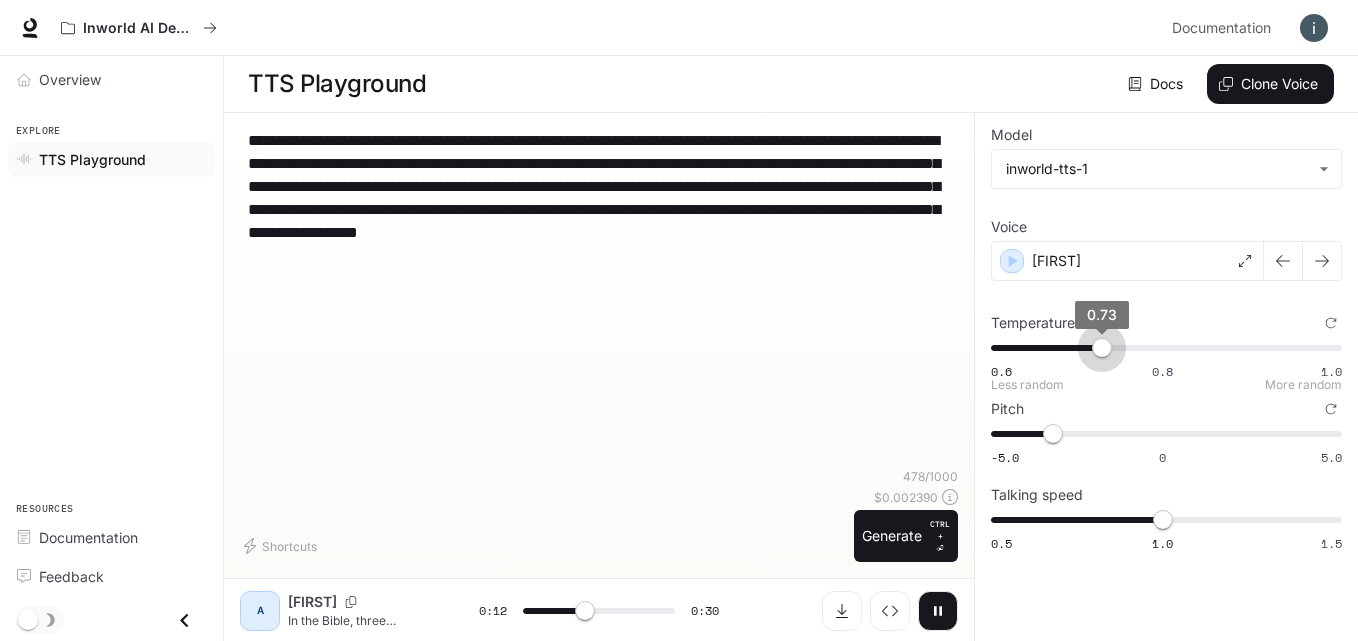 type on "****" 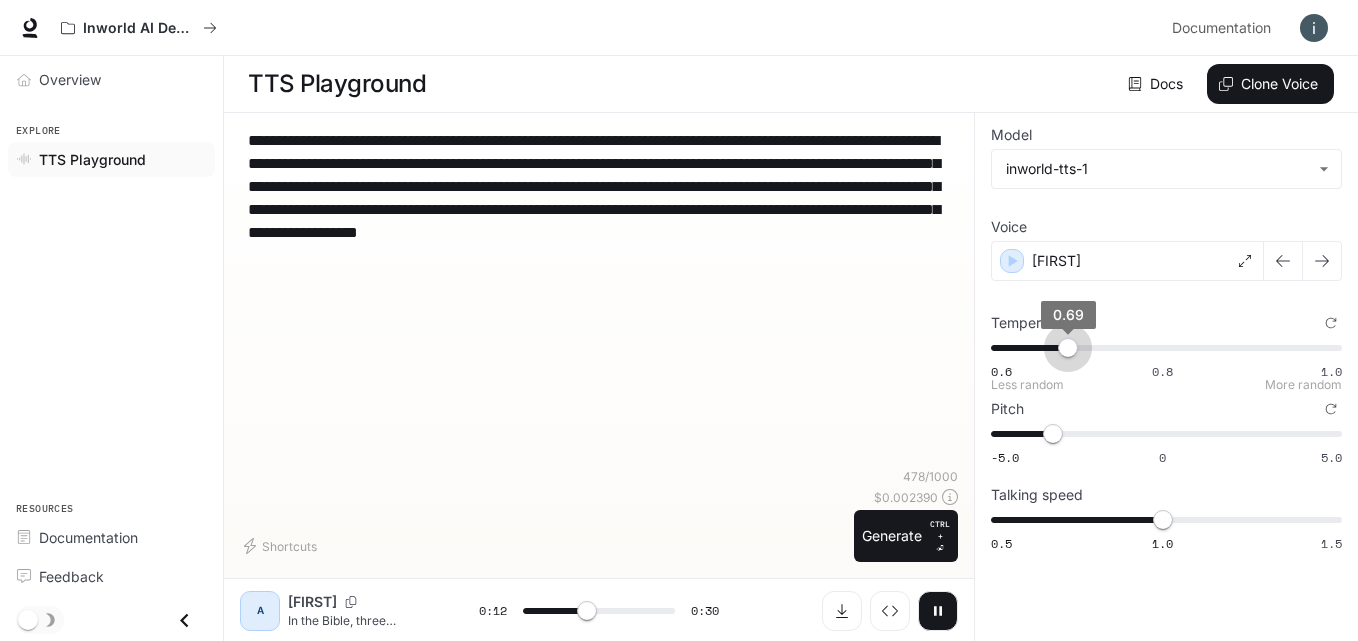 type on "****" 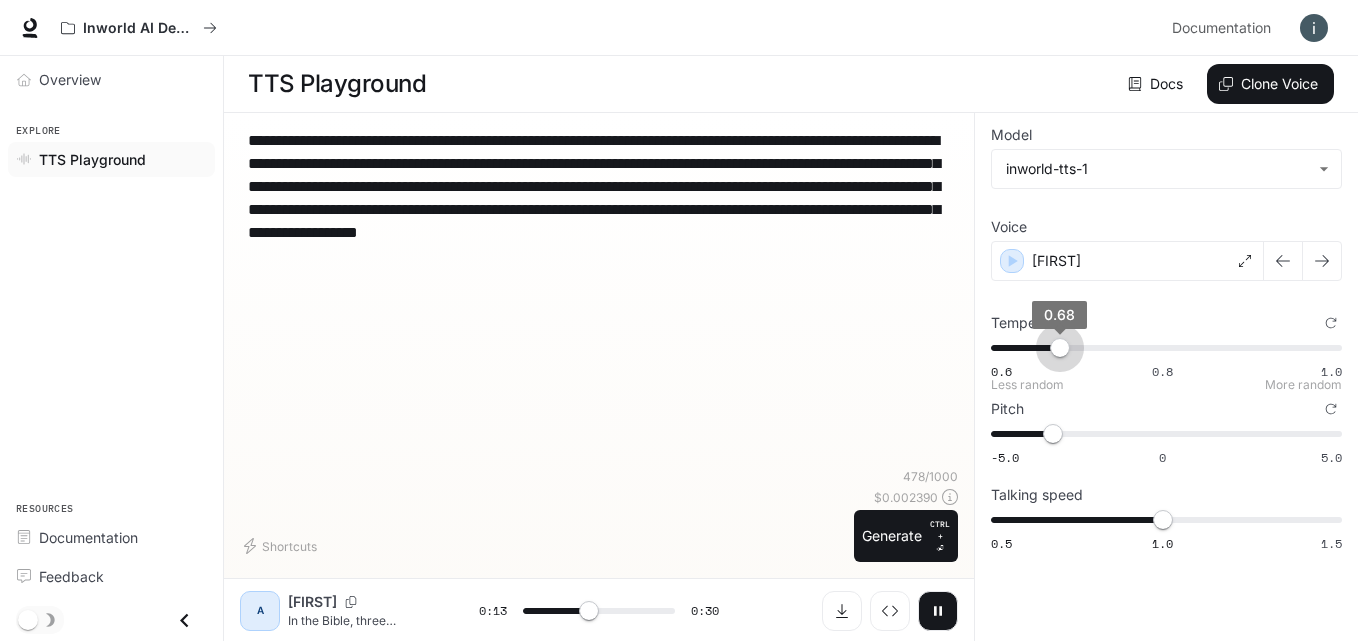 drag, startPoint x: 1163, startPoint y: 347, endPoint x: 1057, endPoint y: 349, distance: 106.01887 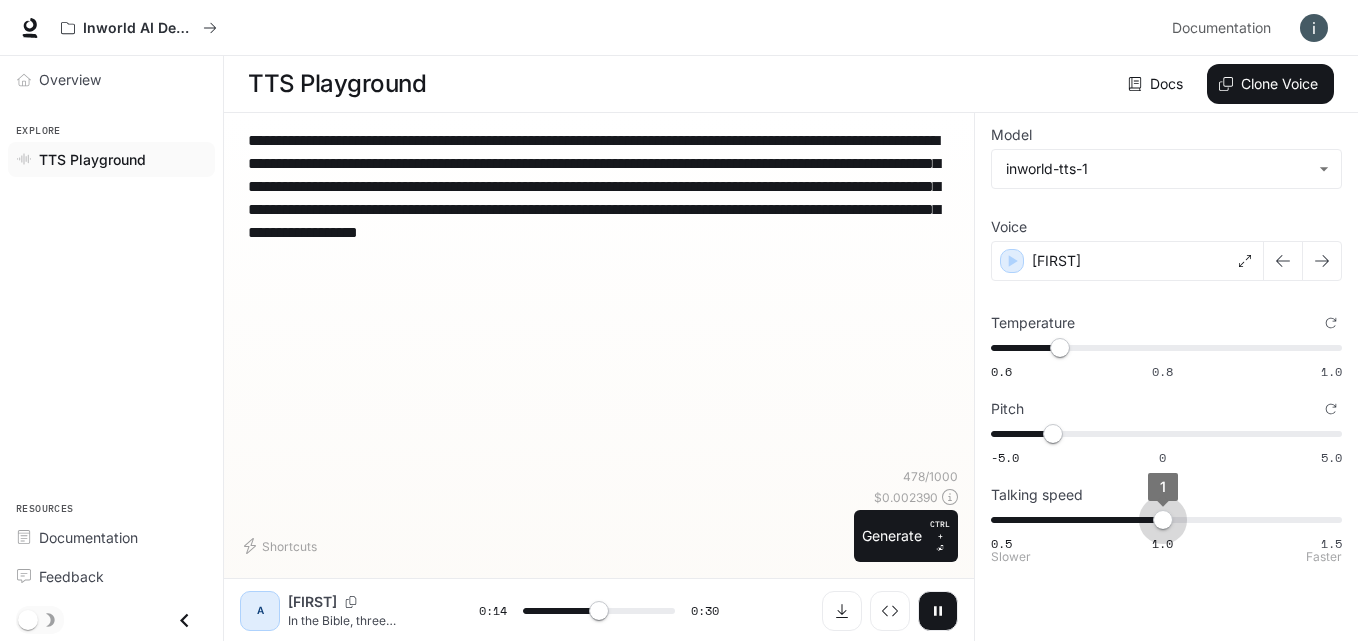 type on "****" 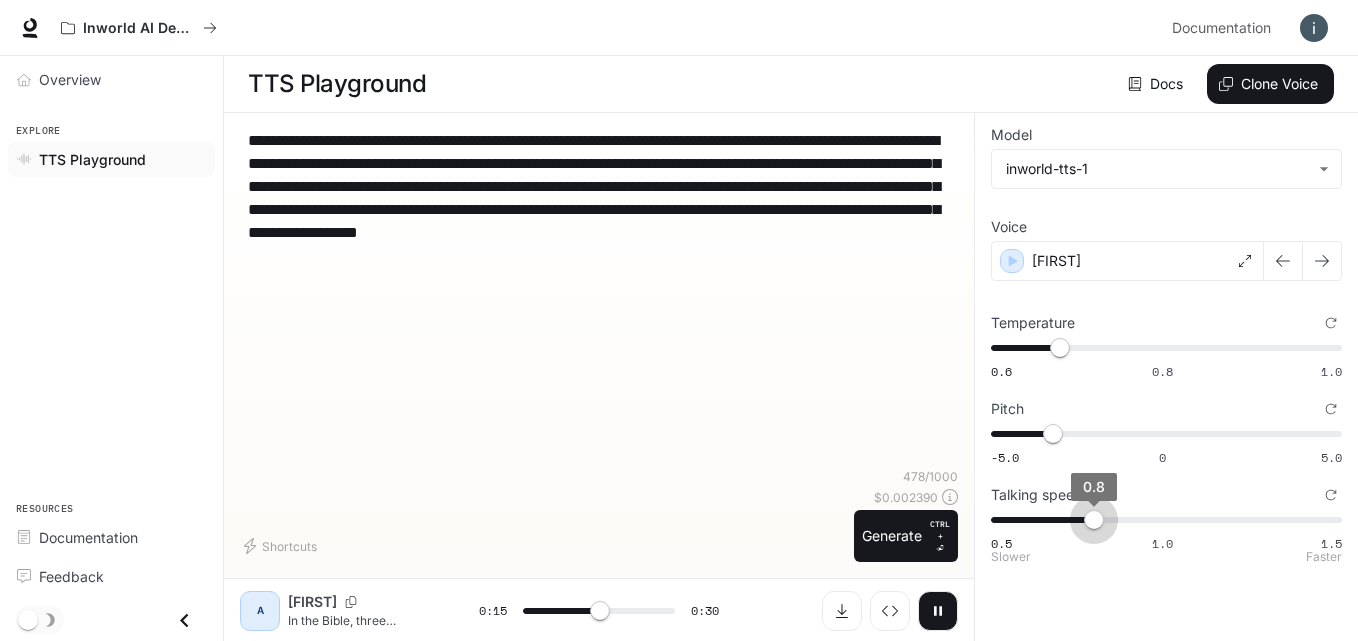 type on "****" 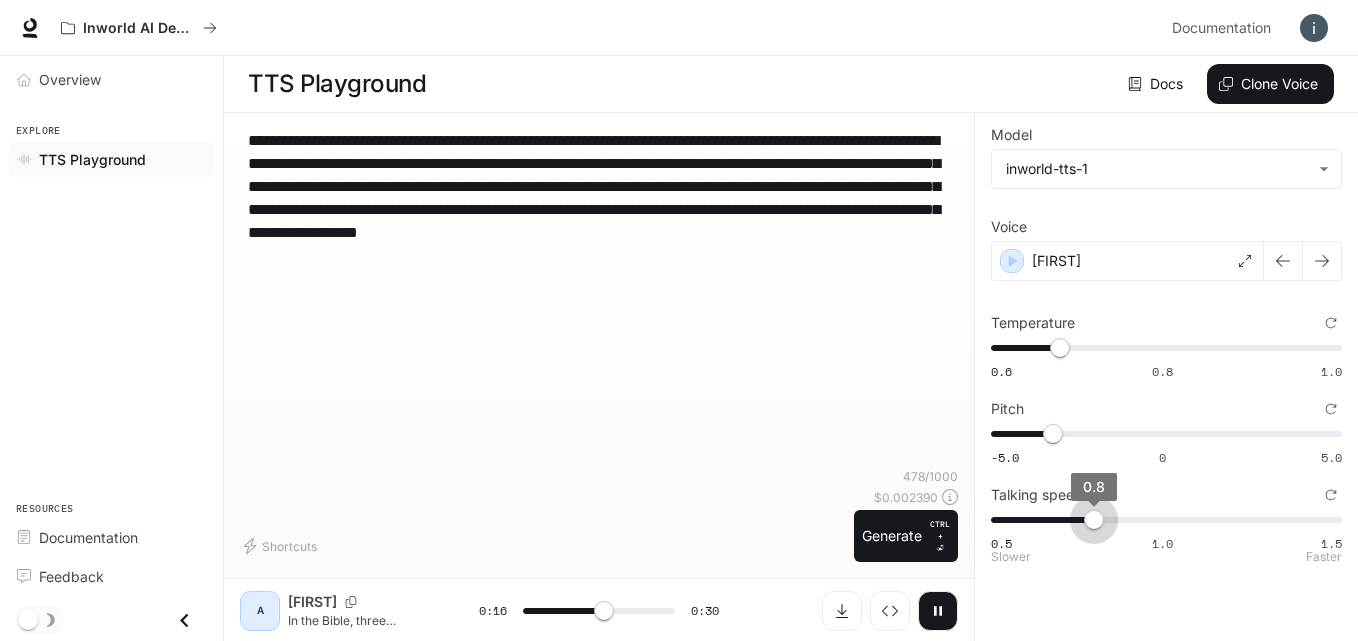 type on "****" 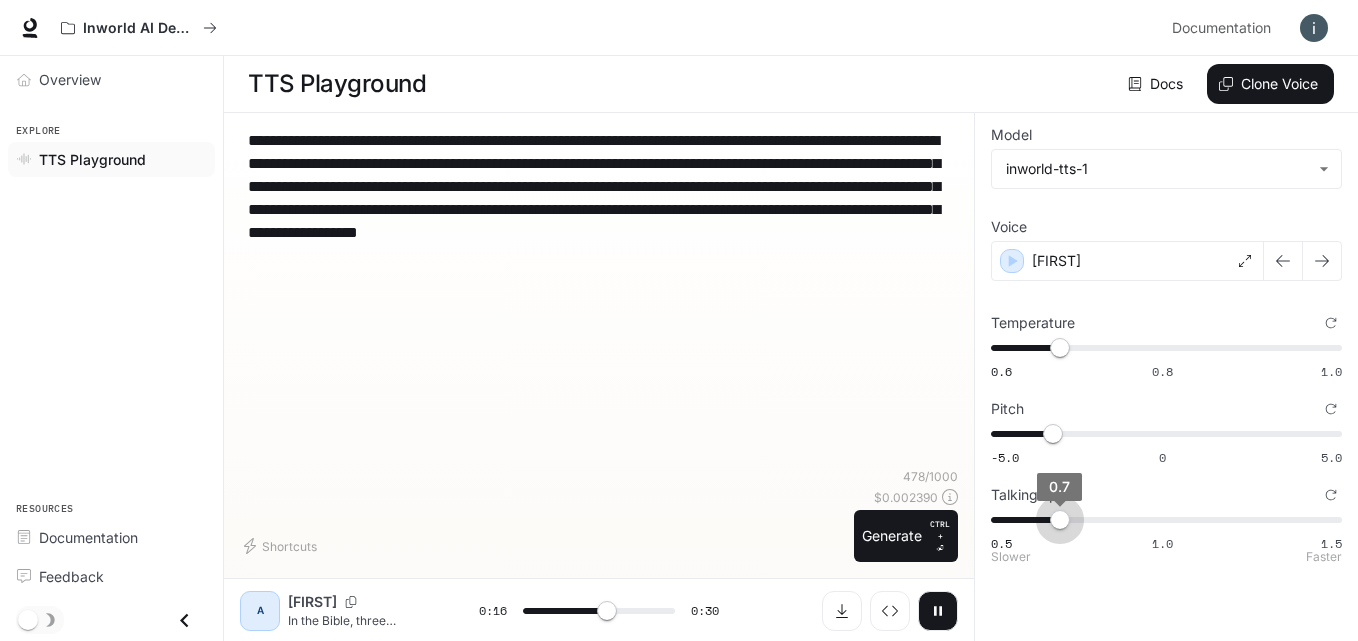 drag, startPoint x: 1164, startPoint y: 522, endPoint x: 1050, endPoint y: 521, distance: 114.00439 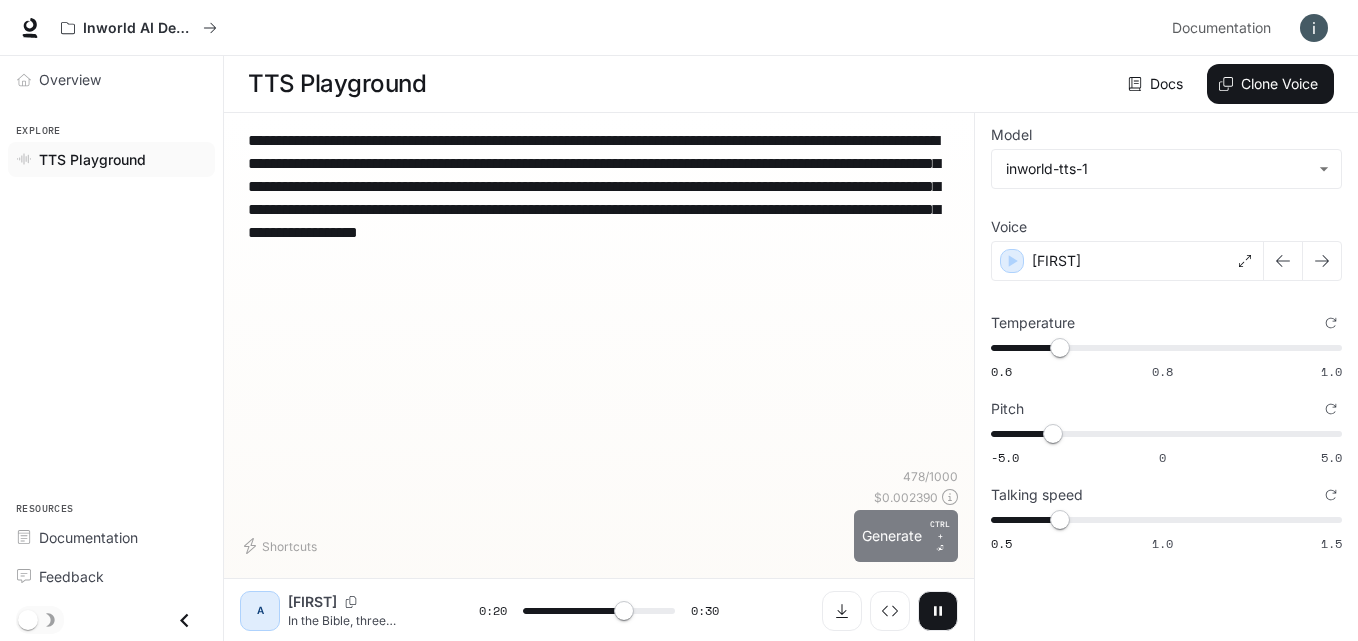 click on "Generate CTRL +  ⏎" at bounding box center (906, 536) 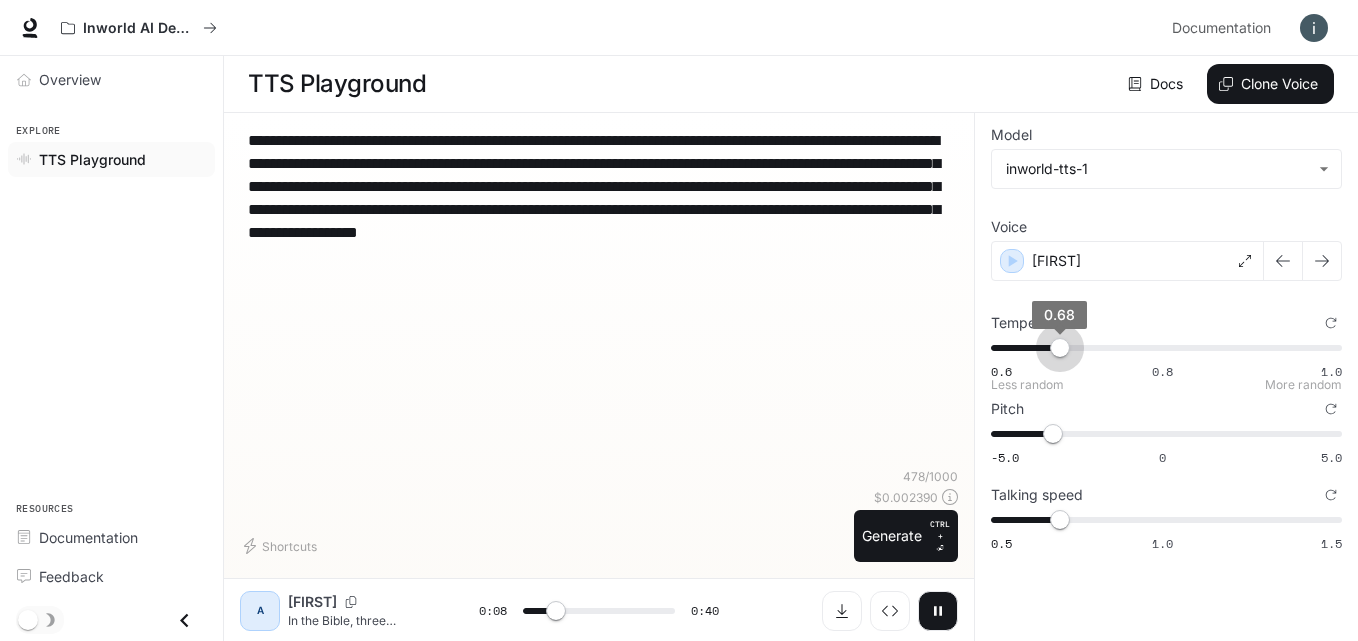 type on "***" 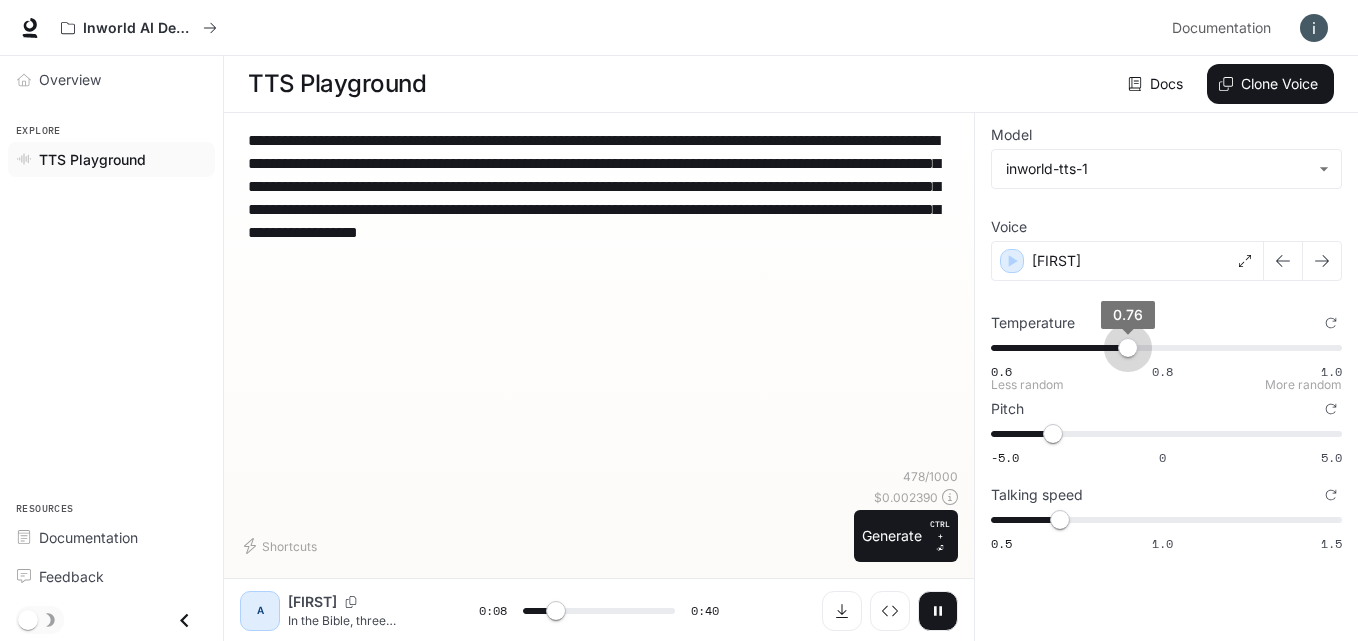 type on "*" 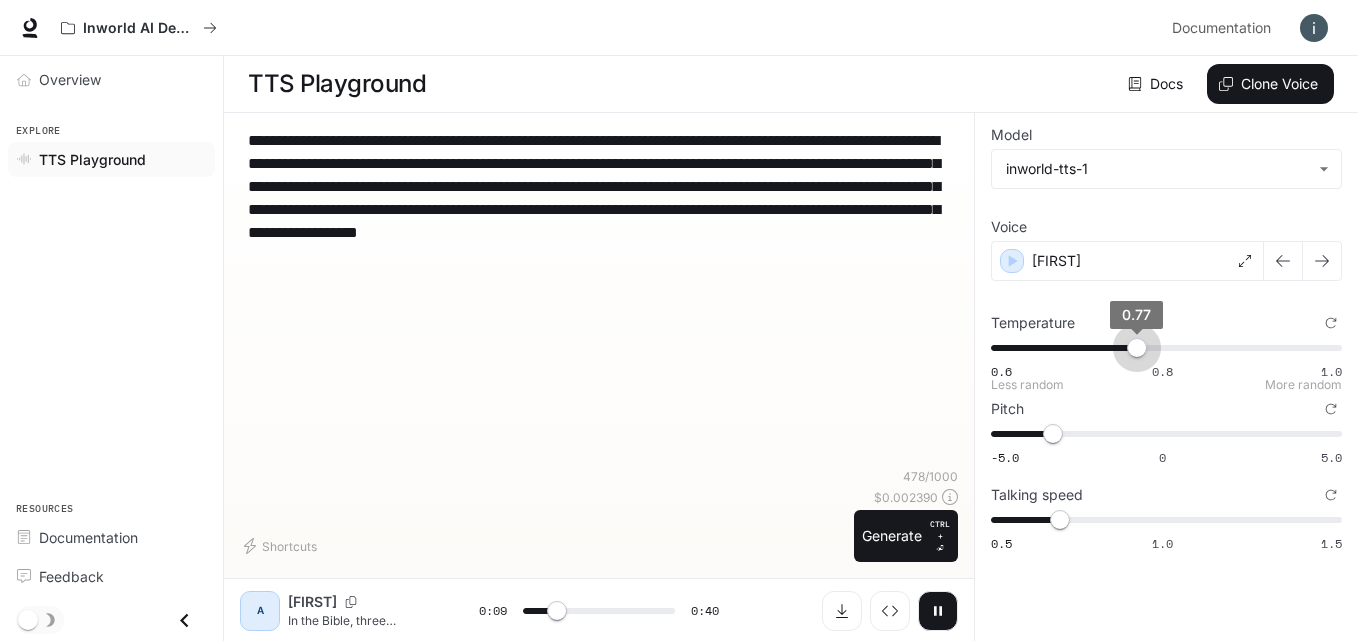 type on "***" 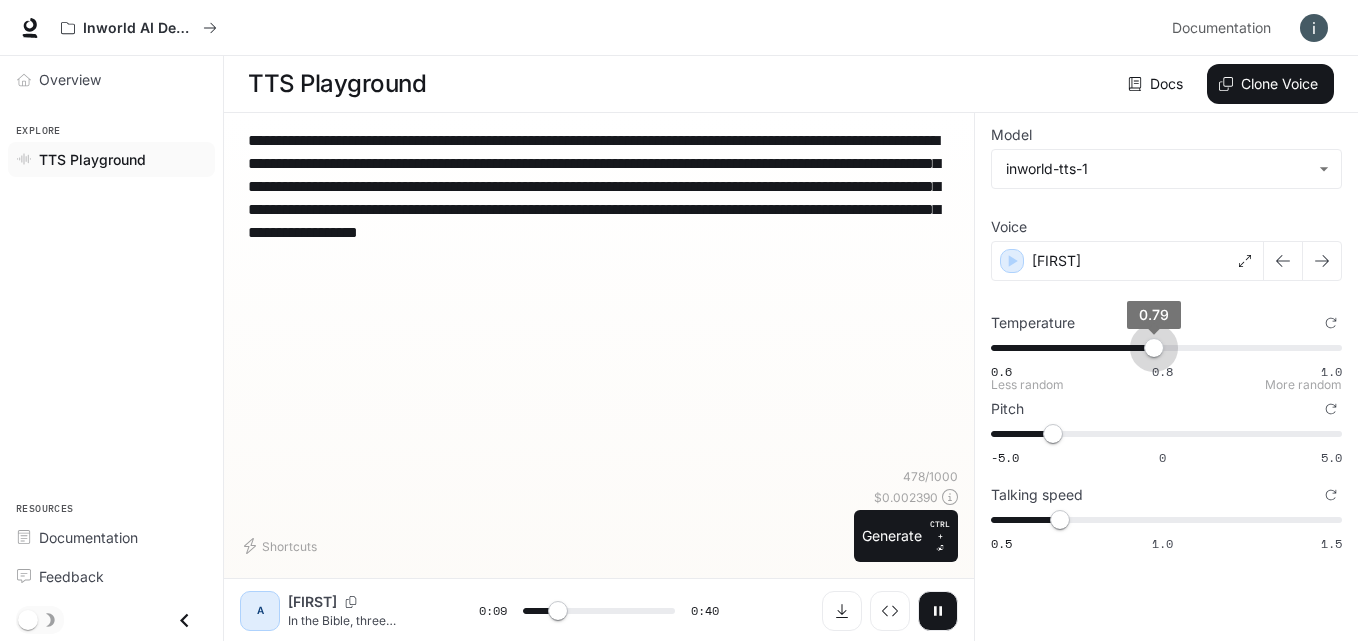 type on "***" 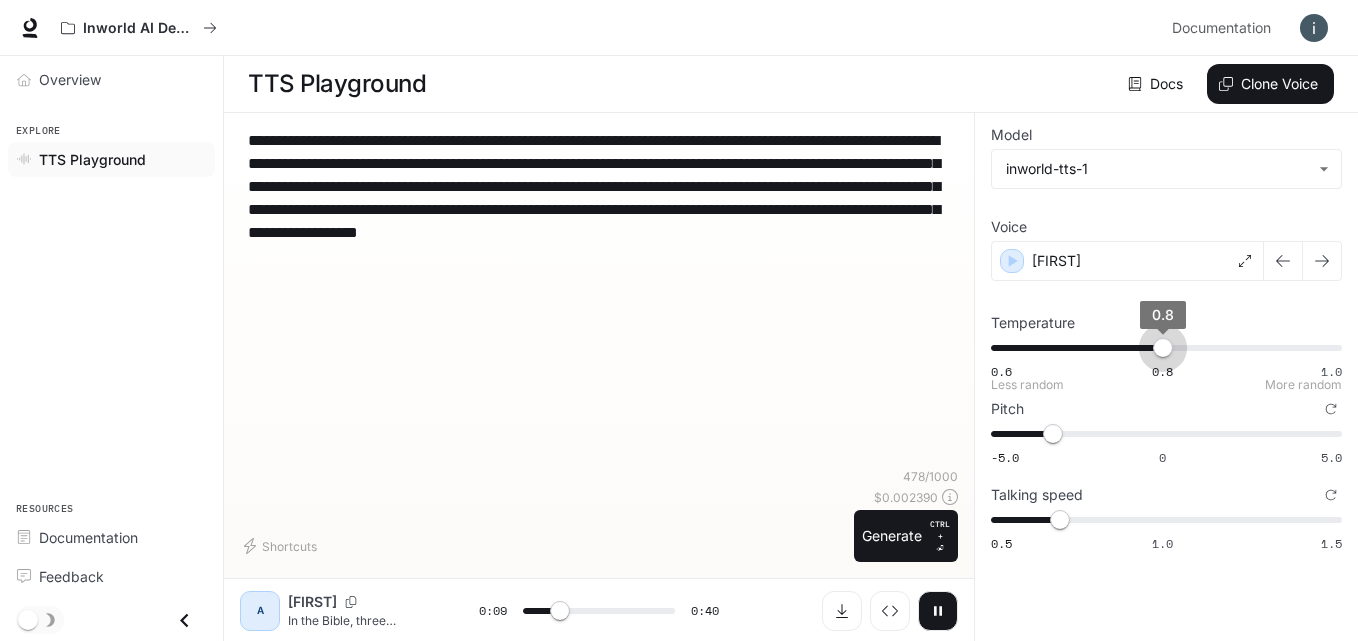 drag, startPoint x: 1063, startPoint y: 345, endPoint x: 1159, endPoint y: 339, distance: 96.18732 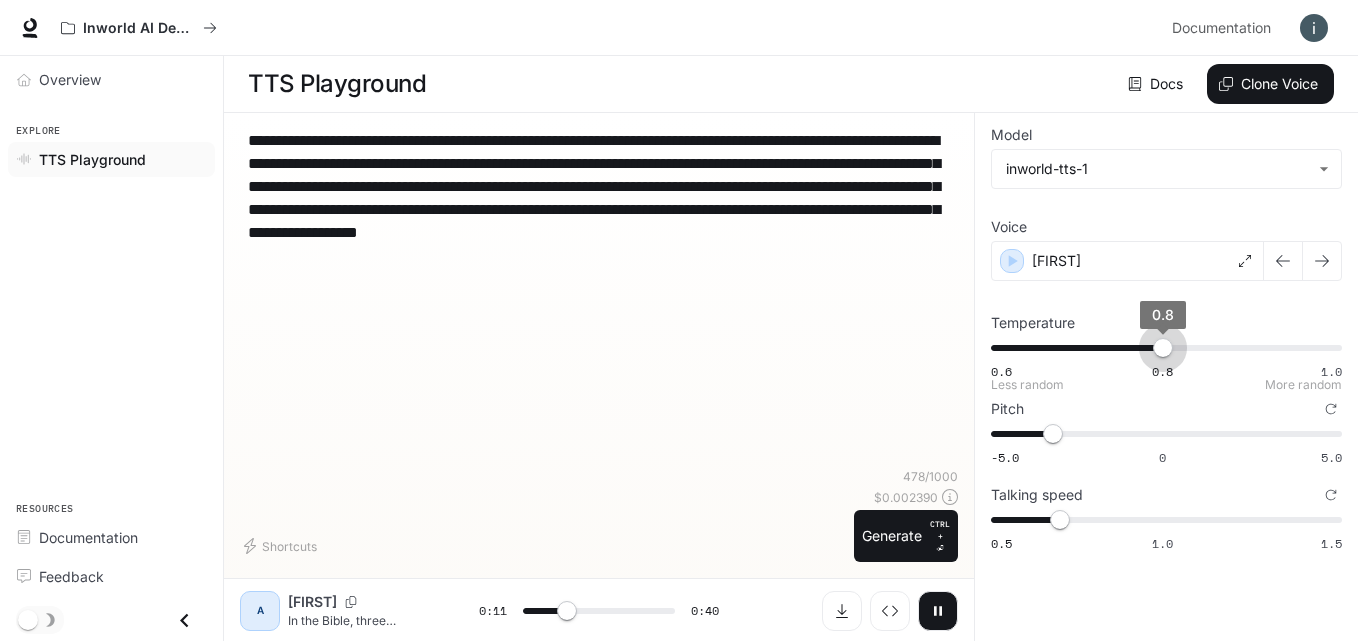 type on "****" 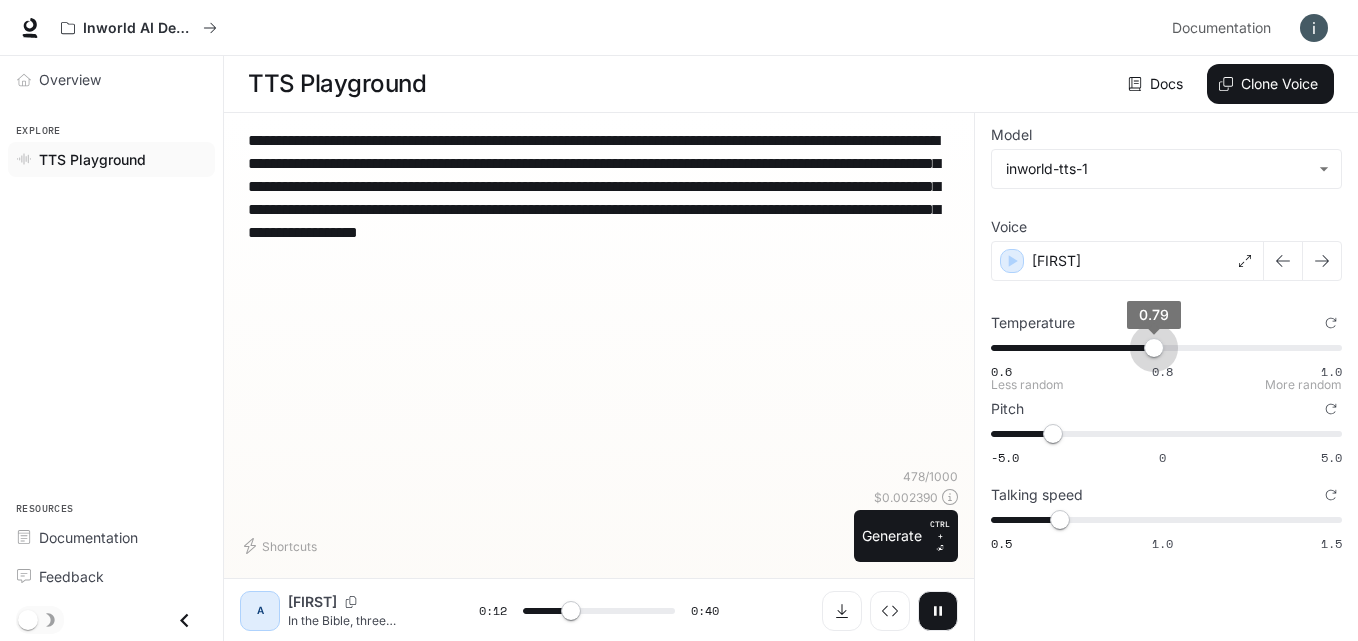 type on "**" 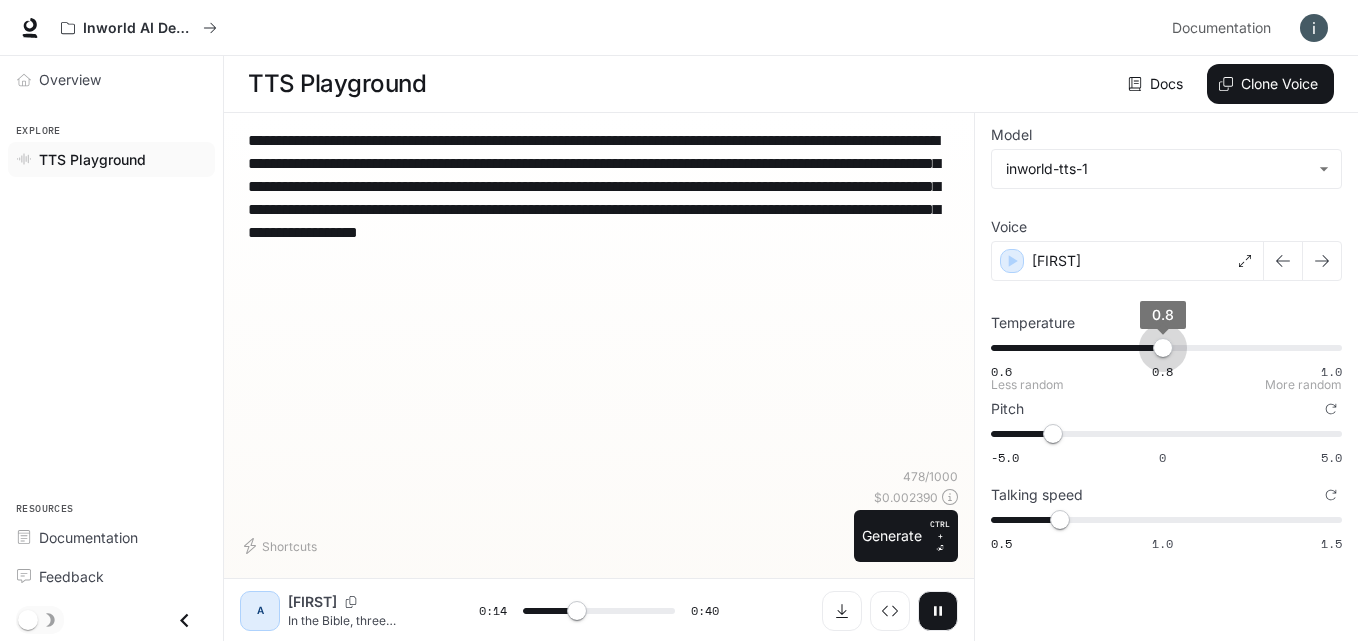 type on "****" 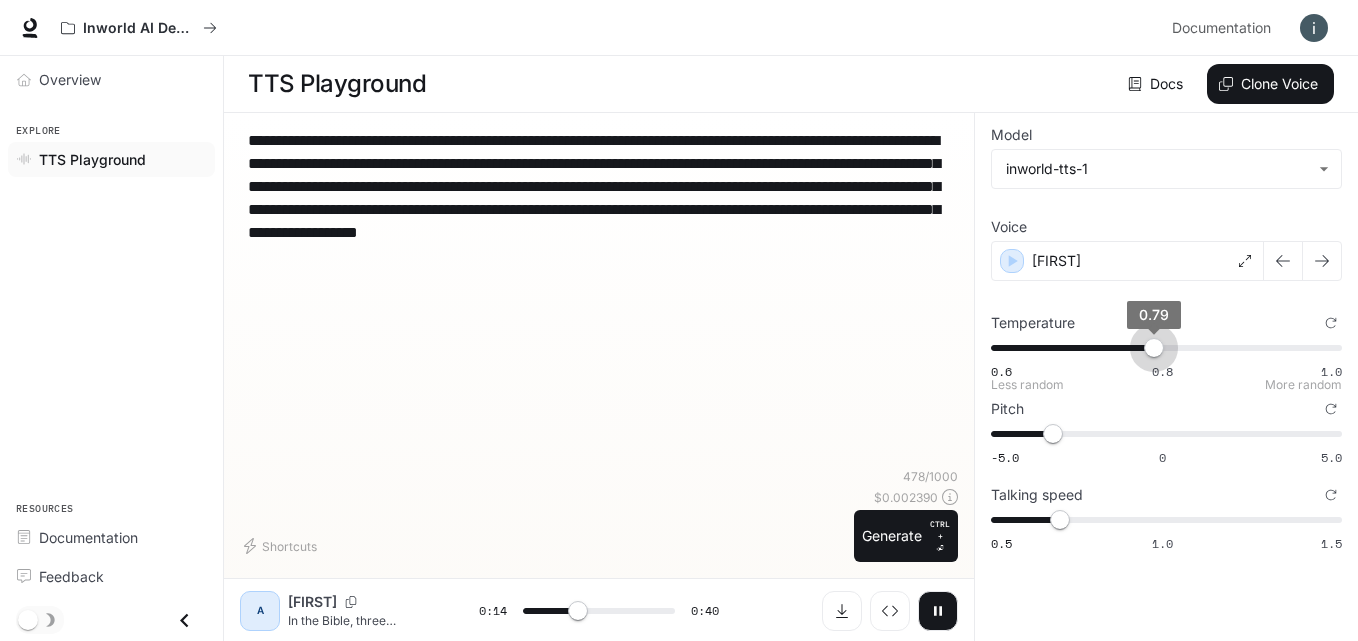click on "0.79" at bounding box center [1154, 348] 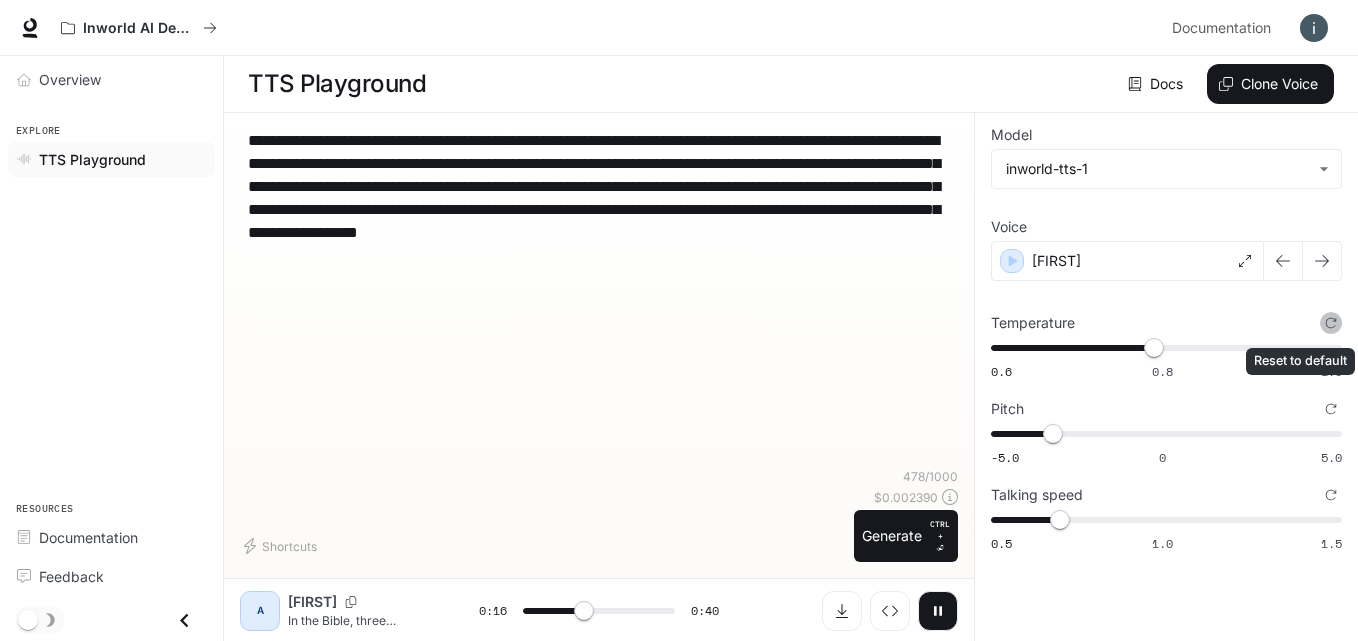 click 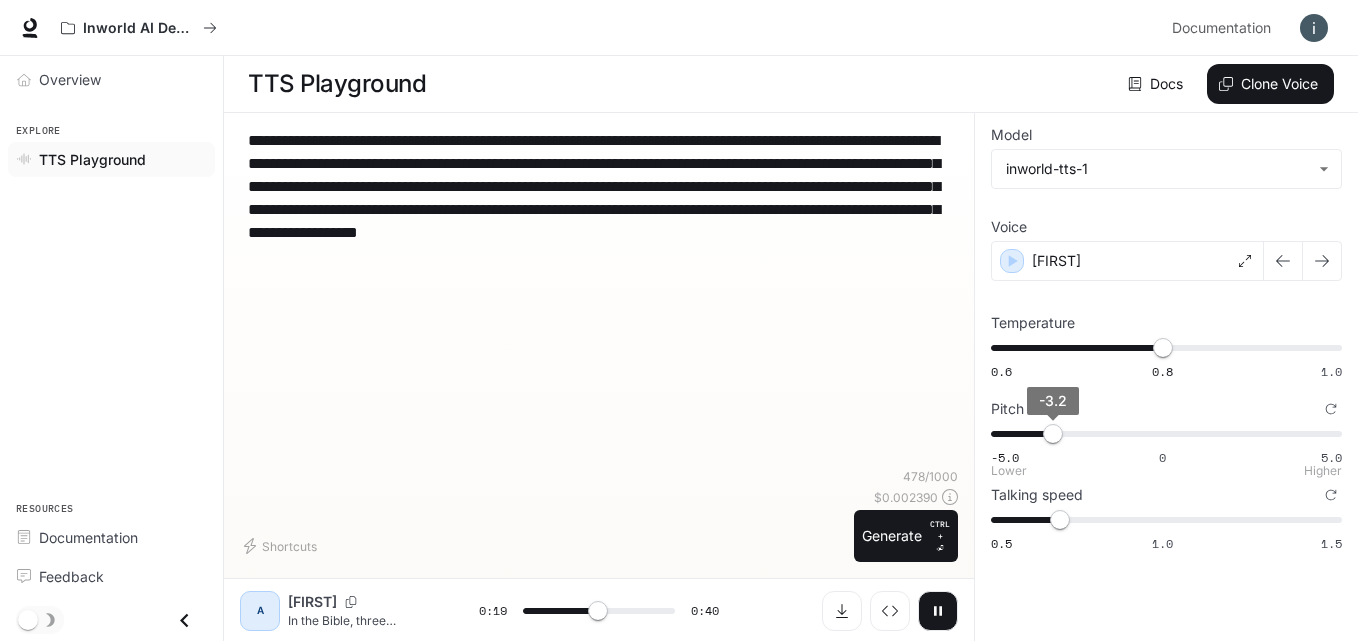 type on "**" 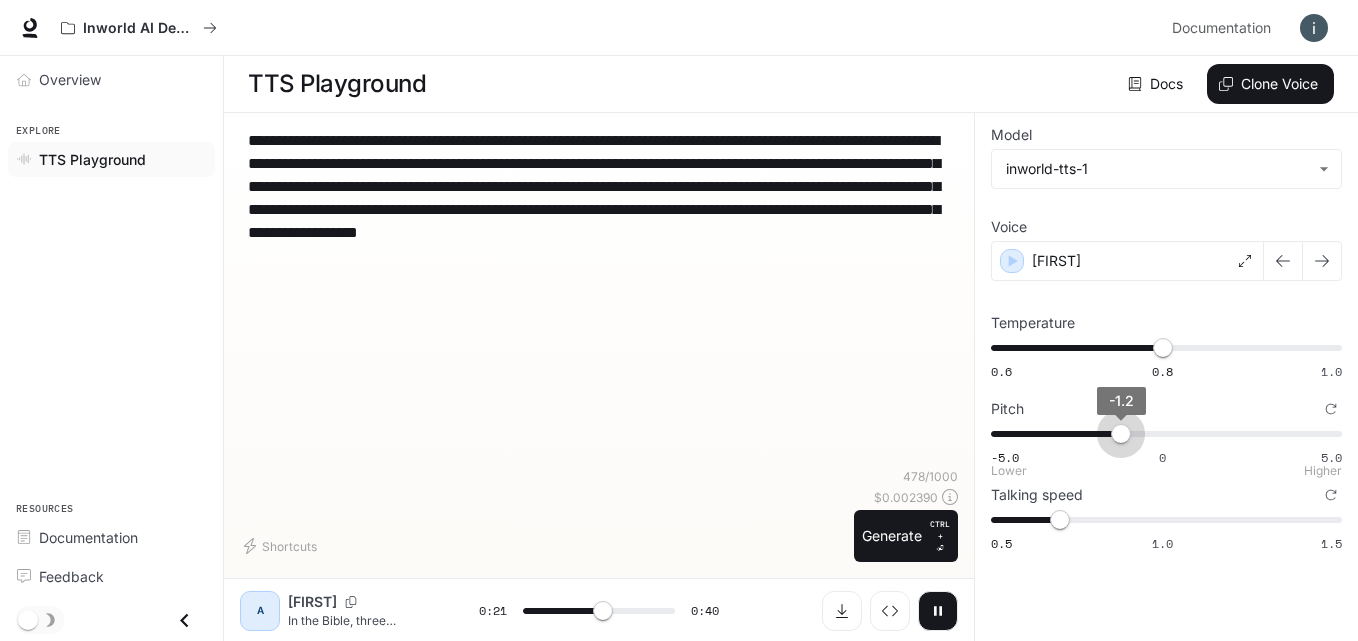 drag, startPoint x: 1059, startPoint y: 434, endPoint x: 1120, endPoint y: 434, distance: 61 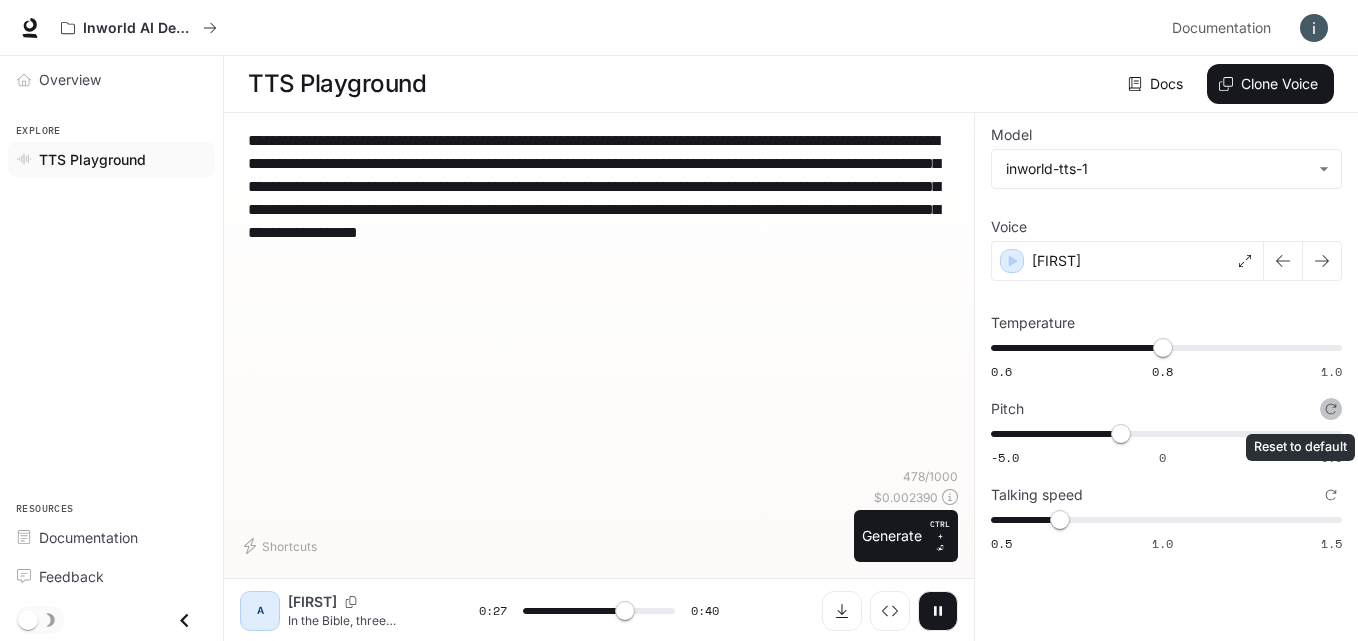 click 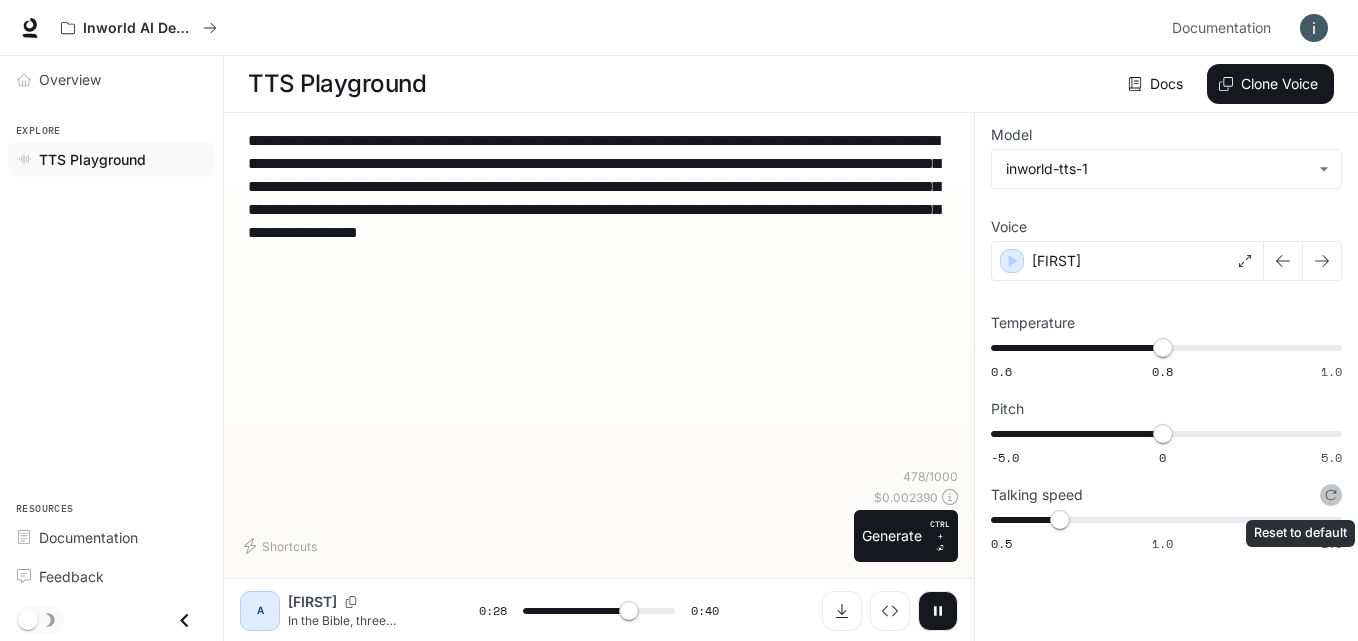 click 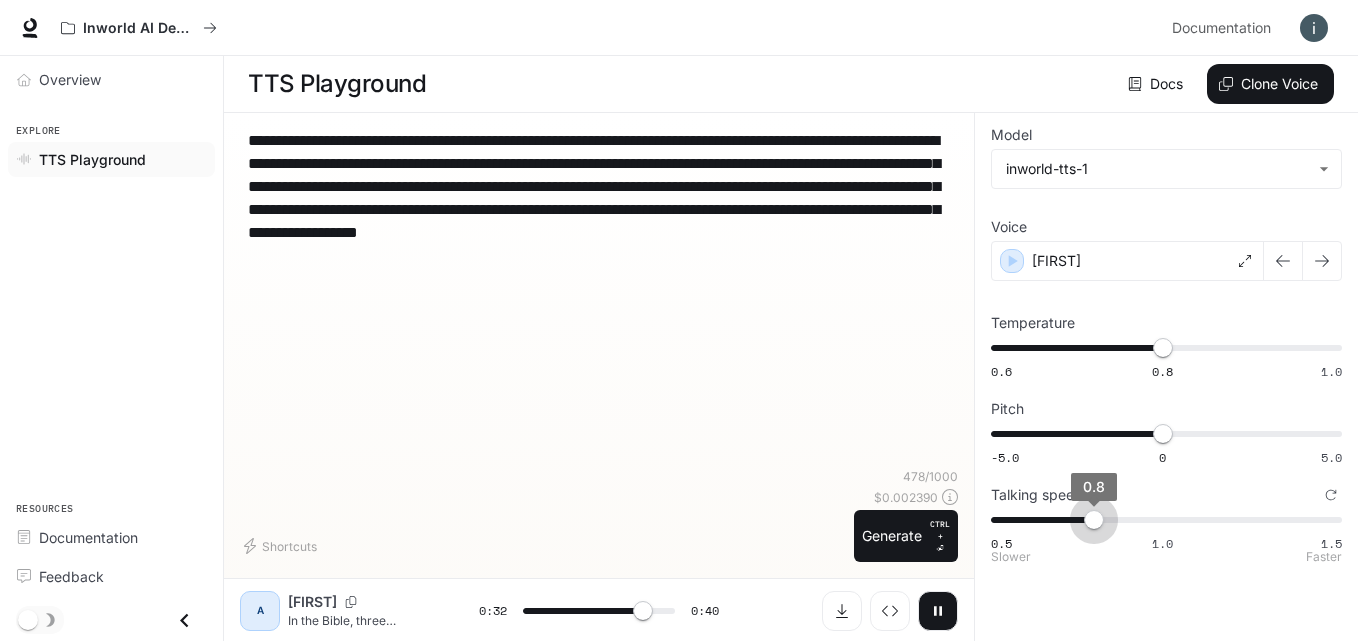 drag, startPoint x: 1163, startPoint y: 526, endPoint x: 1111, endPoint y: 530, distance: 52.153618 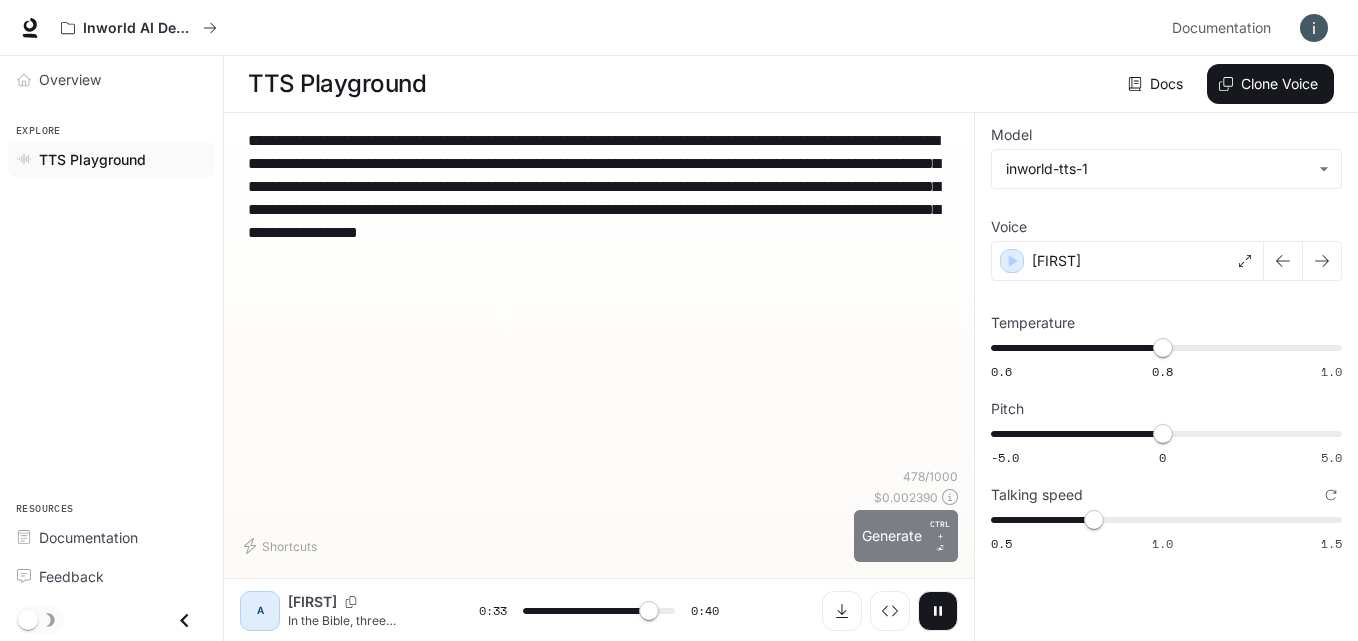 click on "Generate CTRL +  ⏎" at bounding box center (906, 536) 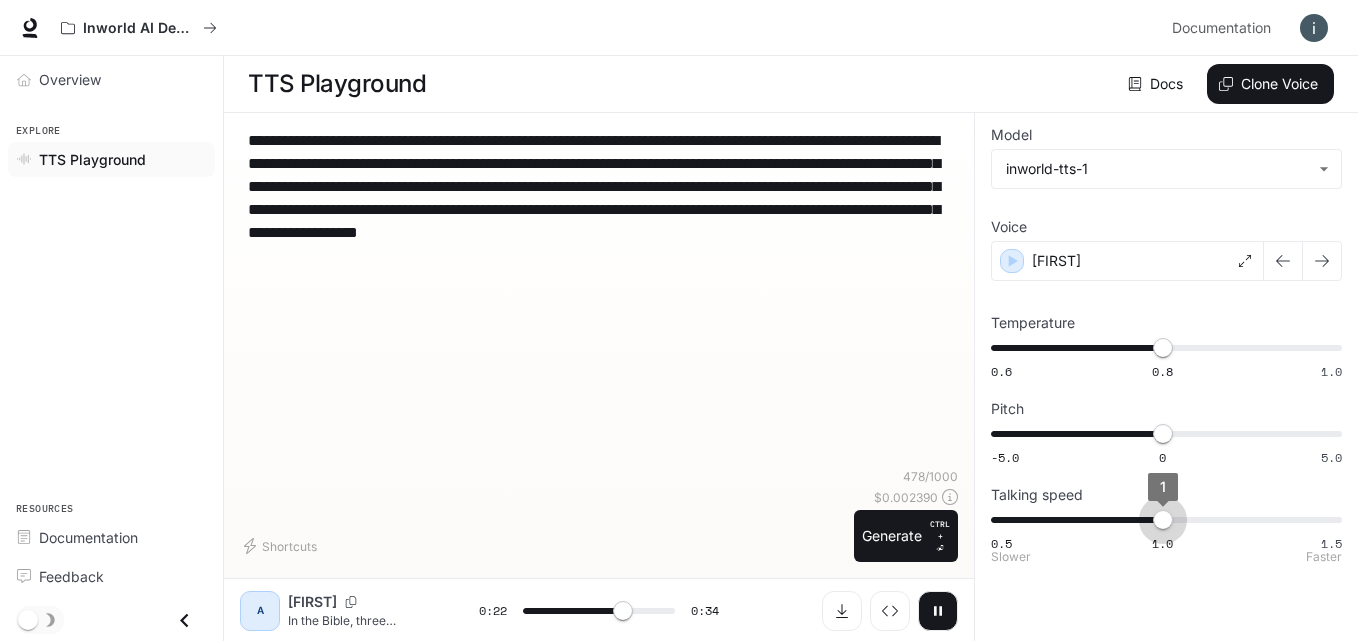 drag, startPoint x: 1091, startPoint y: 517, endPoint x: 1163, endPoint y: 517, distance: 72 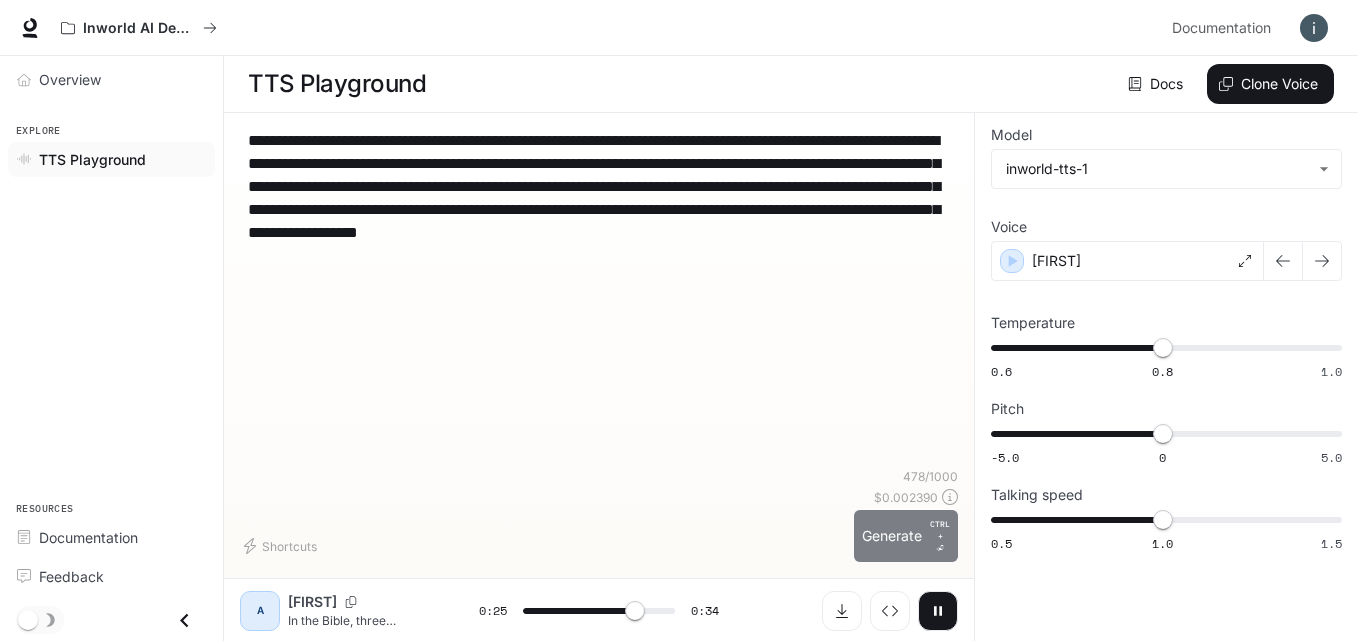 click on "Generate CTRL +  ⏎" at bounding box center [906, 536] 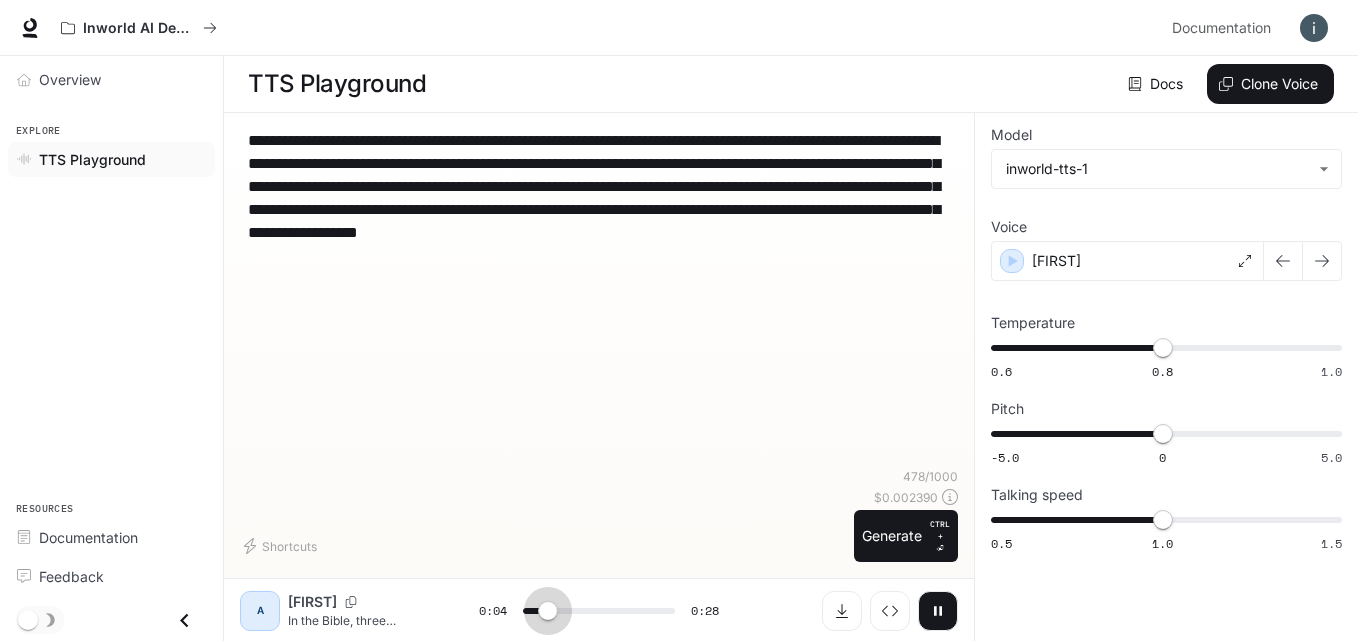 click at bounding box center [598, 611] 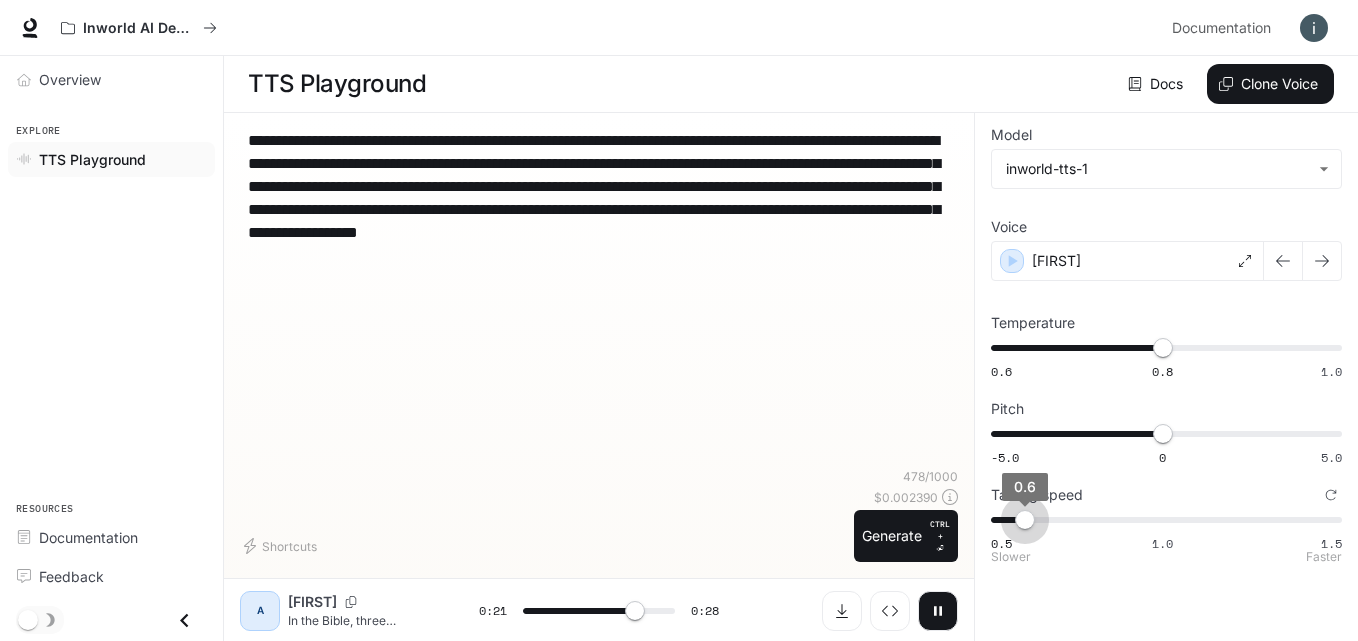 drag, startPoint x: 1157, startPoint y: 521, endPoint x: 1014, endPoint y: 515, distance: 143.12582 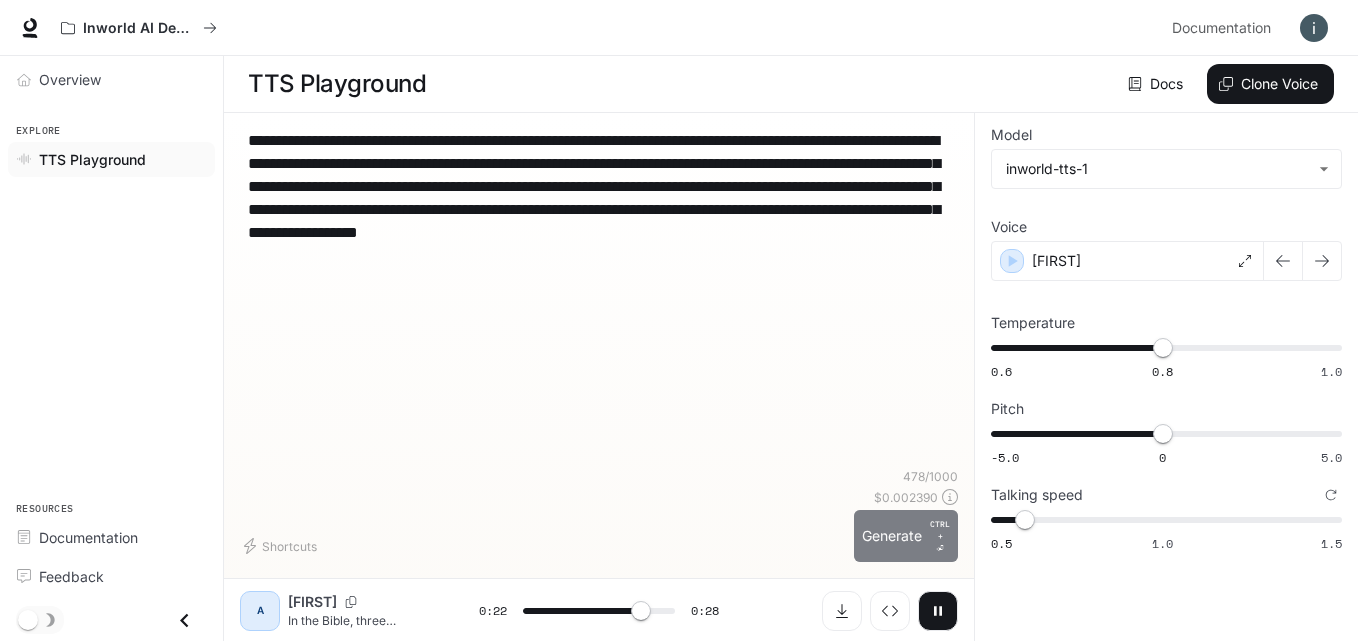 click on "Generate CTRL +  ⏎" at bounding box center (906, 536) 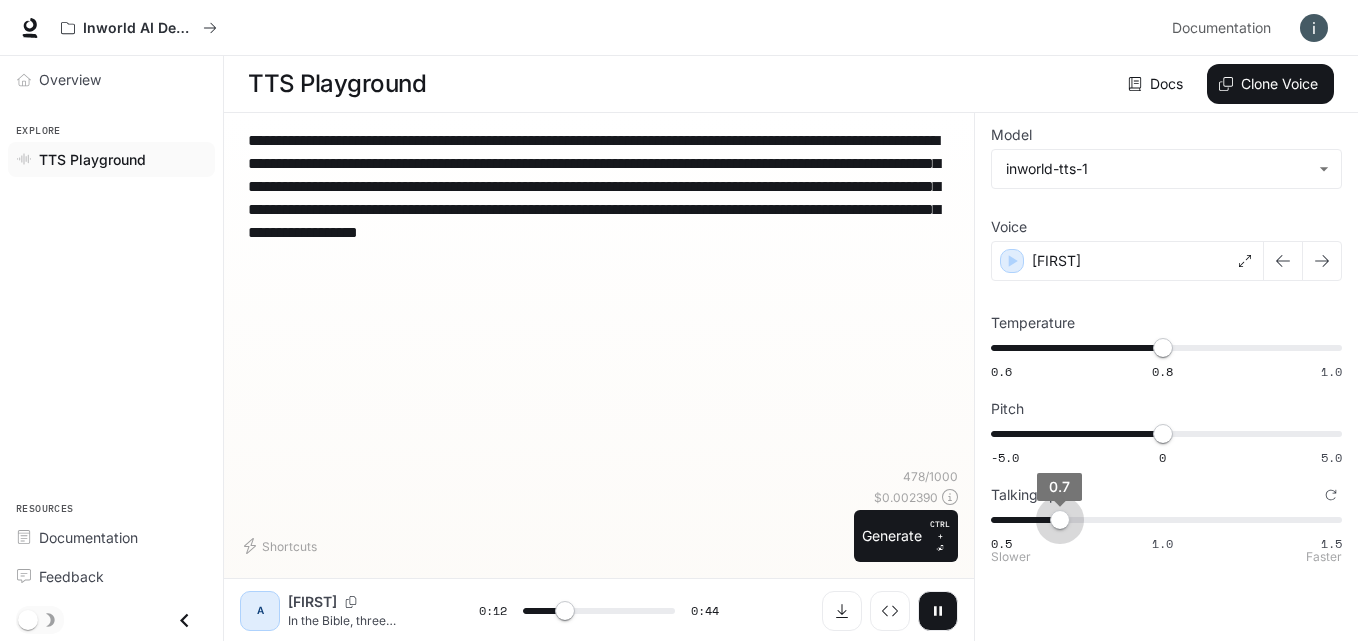 drag, startPoint x: 1029, startPoint y: 513, endPoint x: 1071, endPoint y: 520, distance: 42.579338 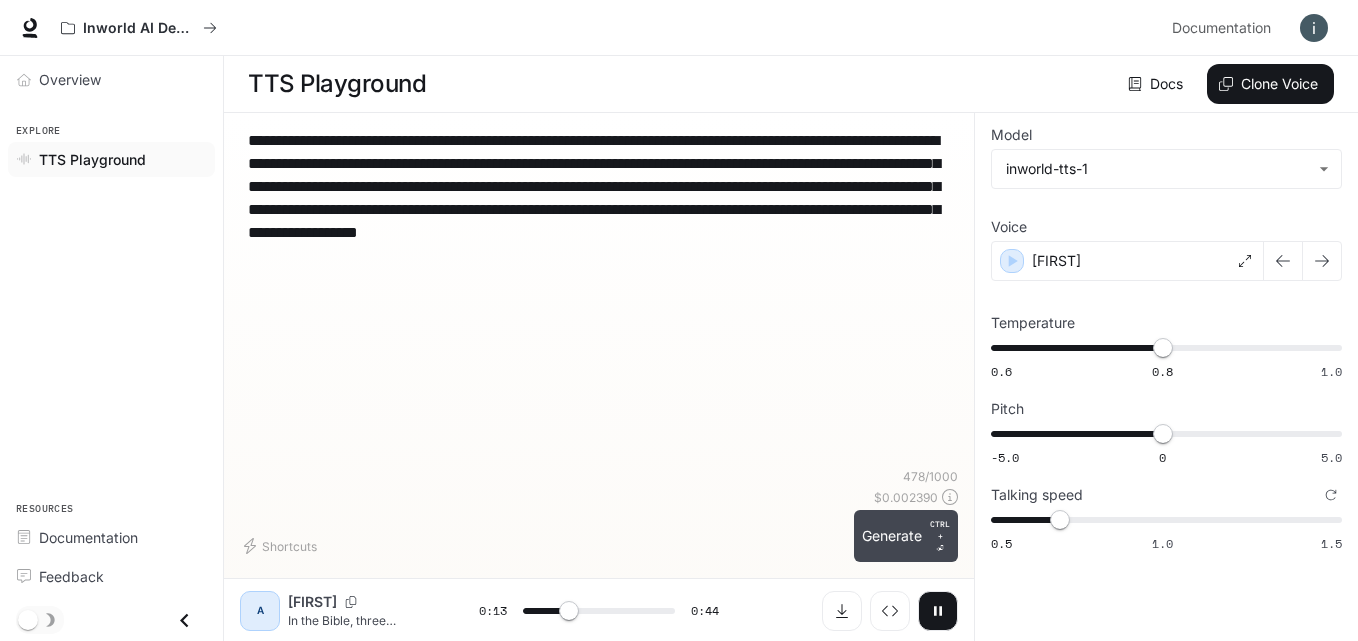 click on "Generate CTRL +  ⏎" at bounding box center [906, 536] 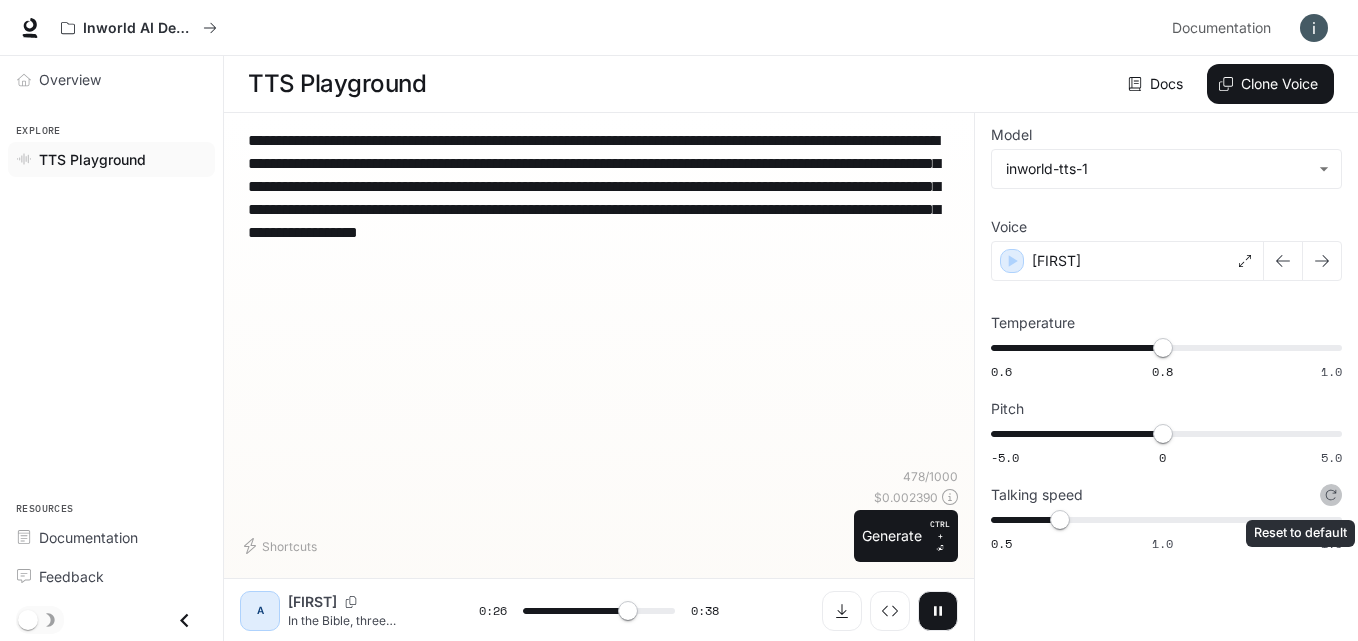 click 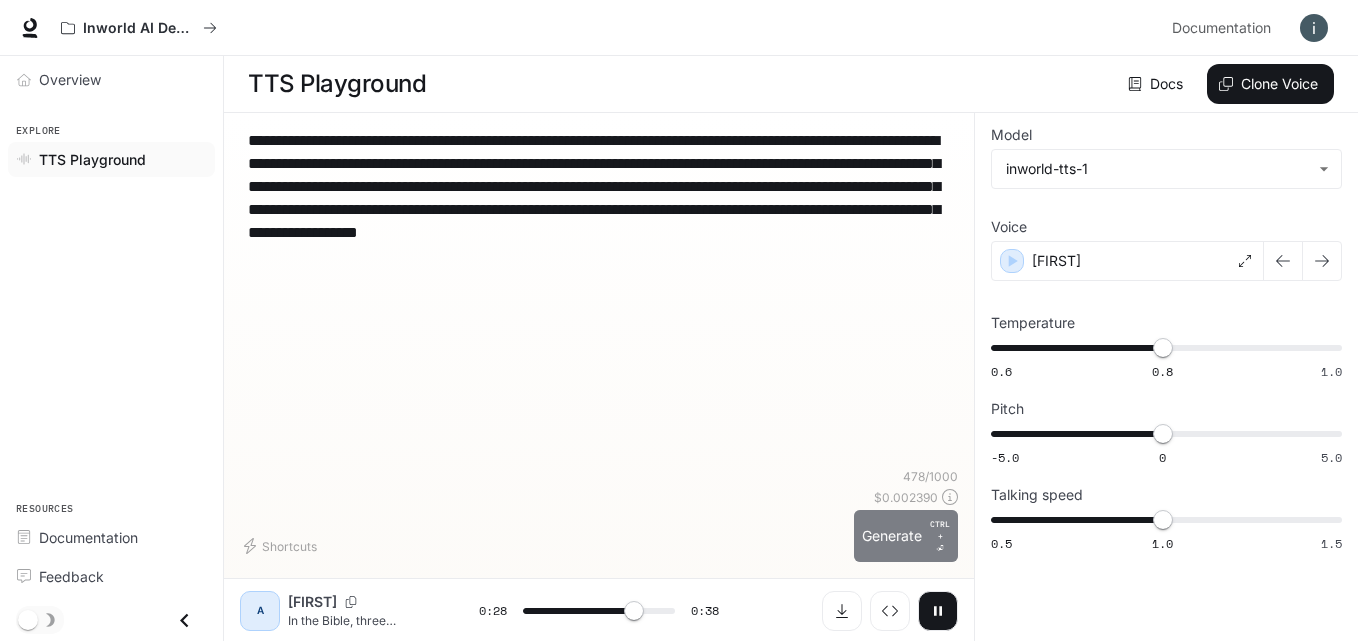 click on "Generate CTRL +  ⏎" at bounding box center (906, 536) 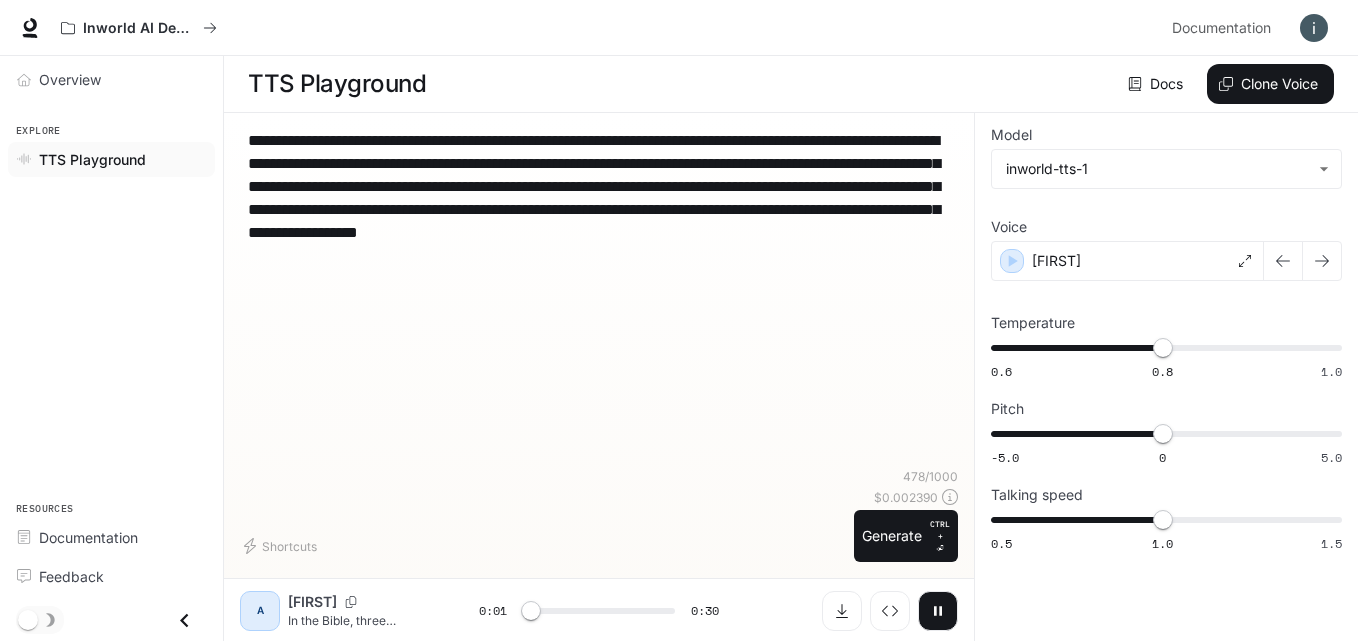 click on "**********" at bounding box center [599, 198] 